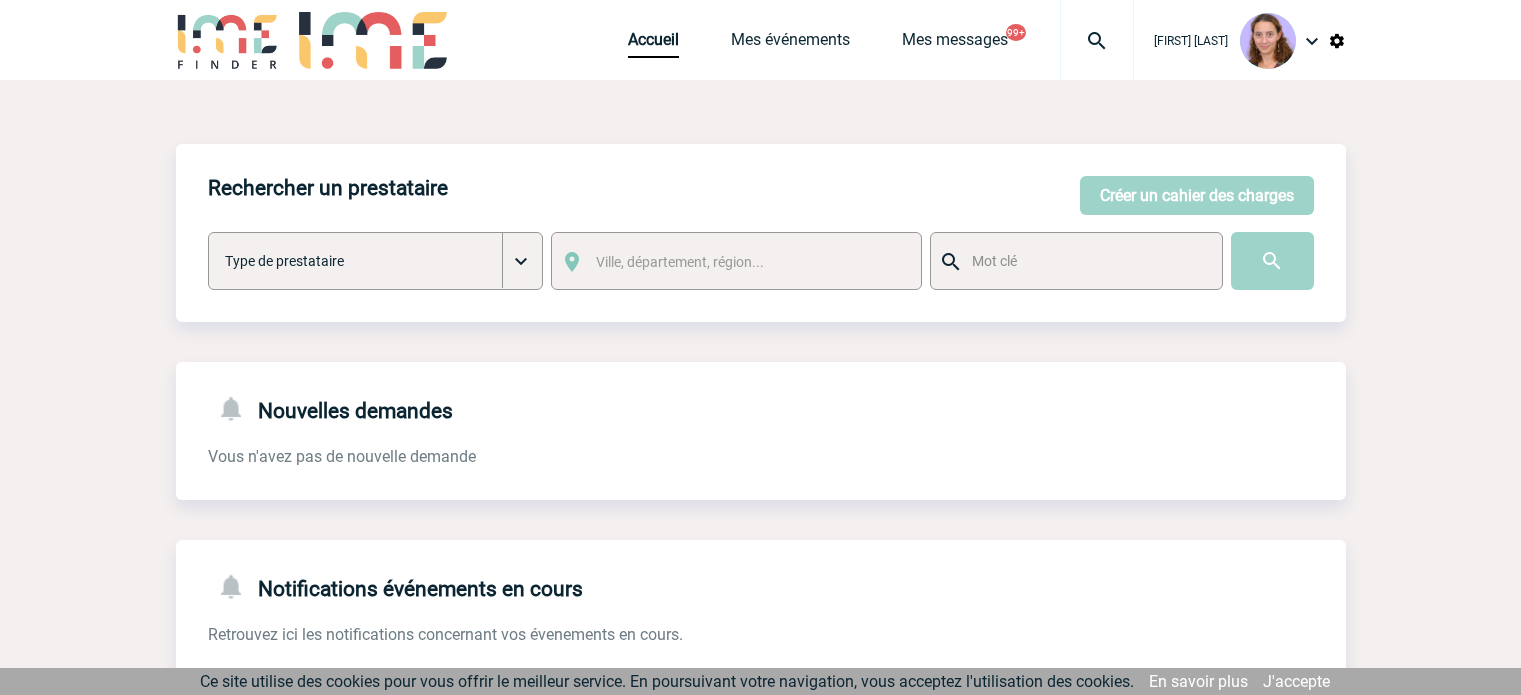 click at bounding box center [1097, 41] 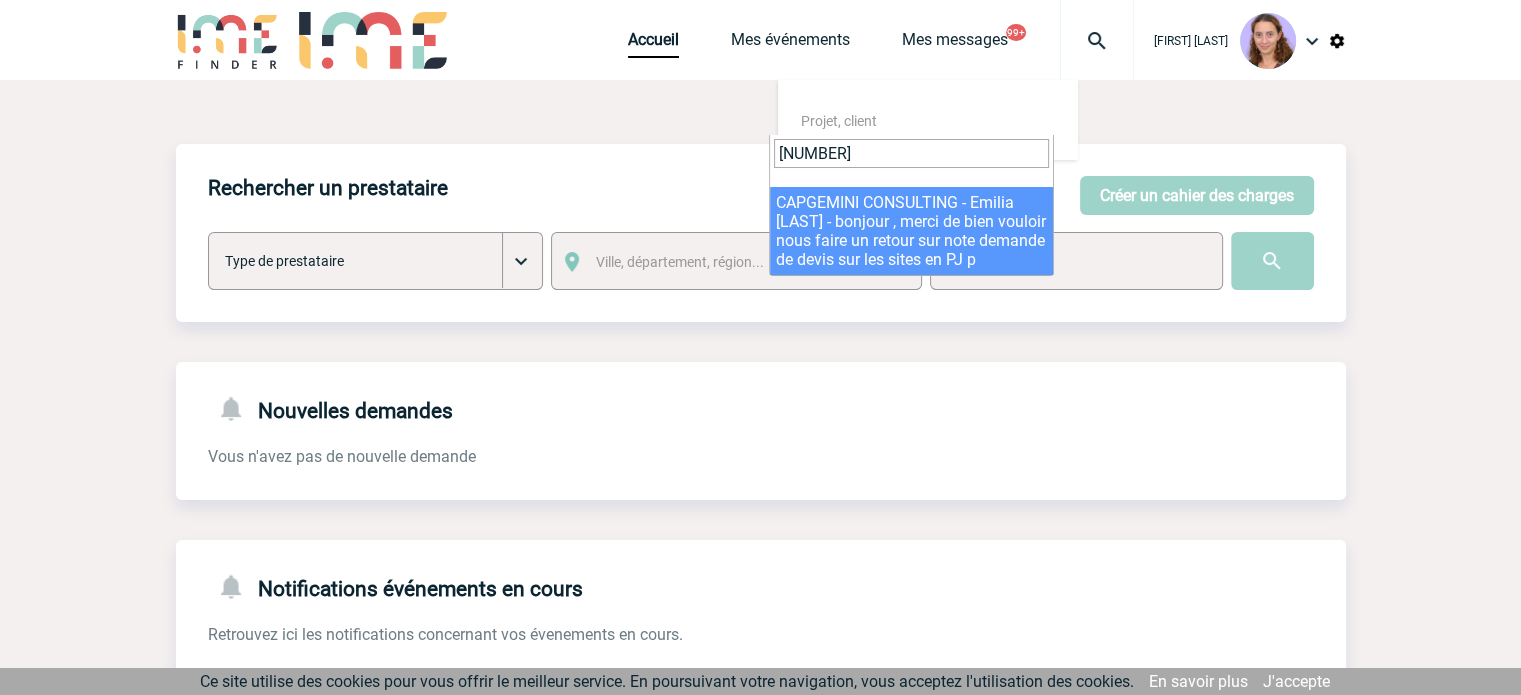 type on "2000424824" 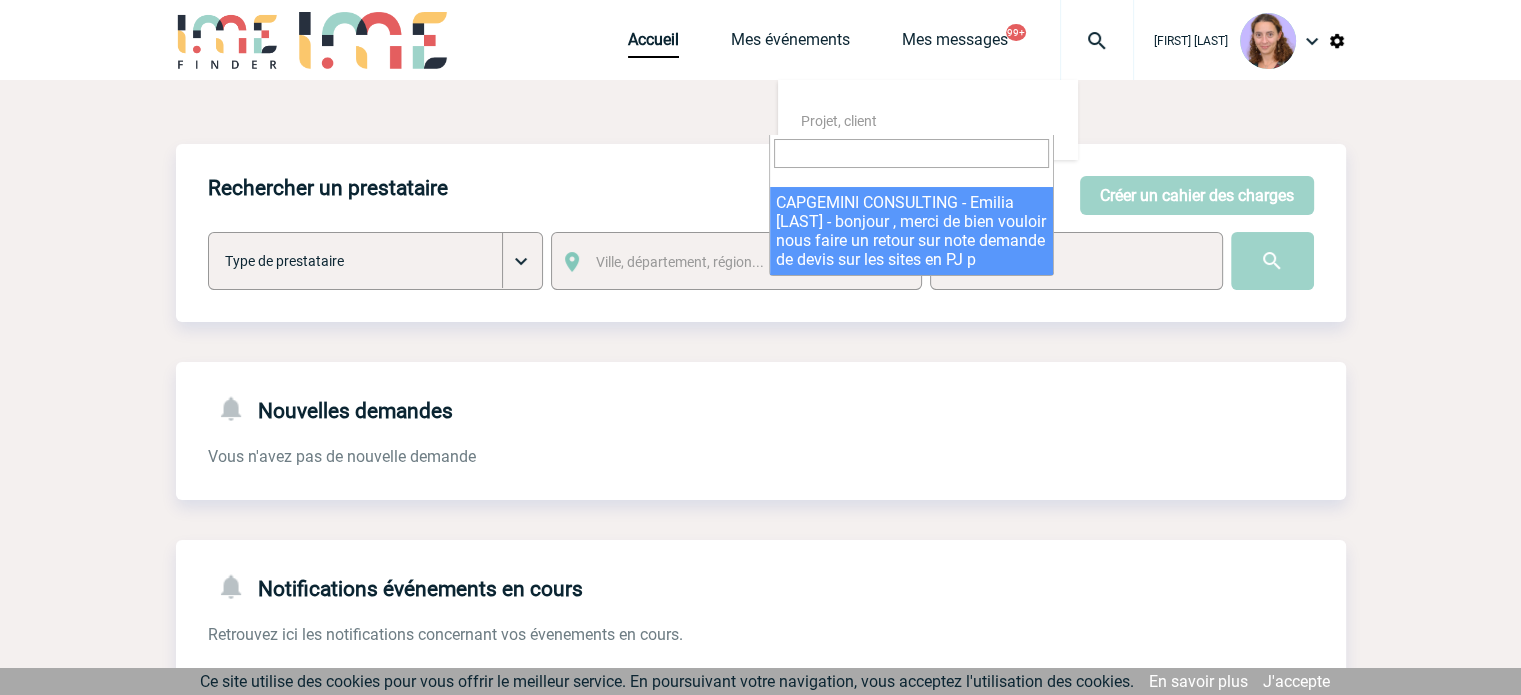 select on "24325" 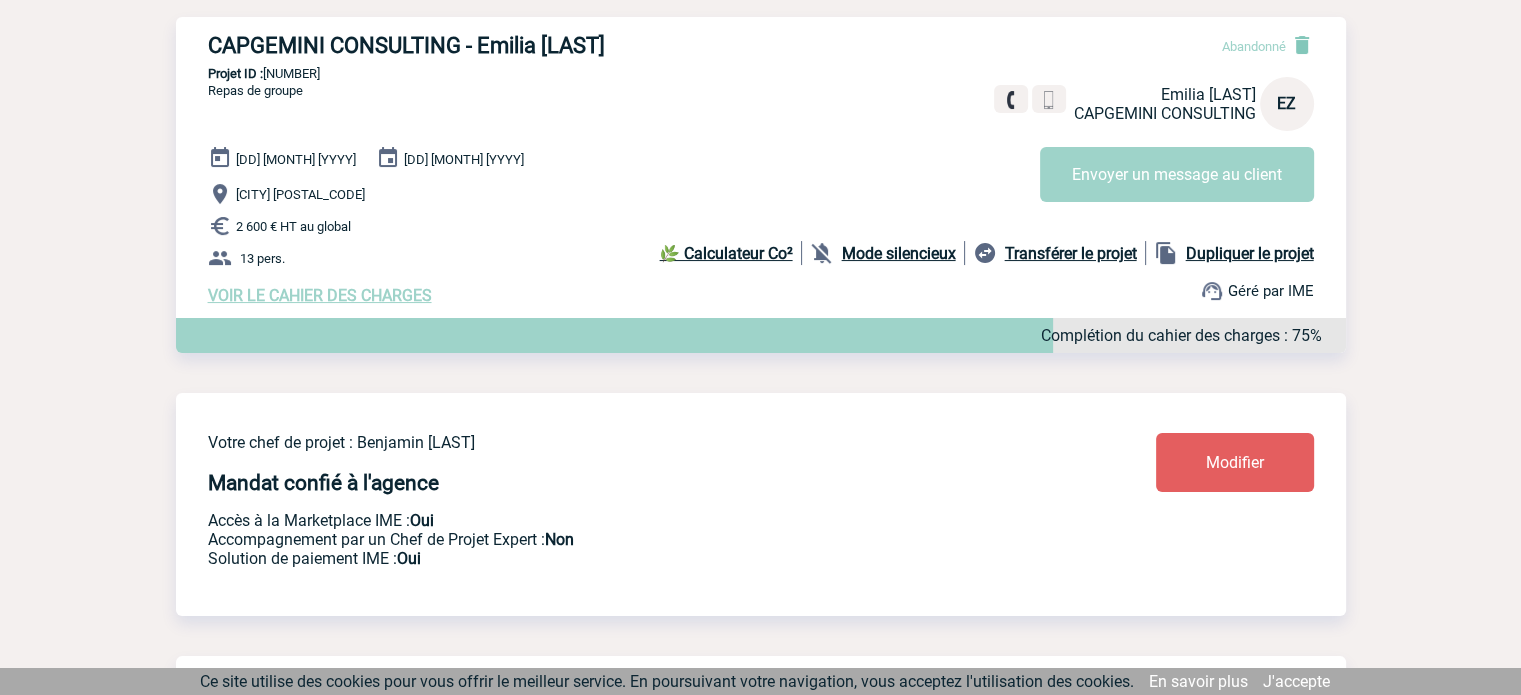 scroll, scrollTop: 195, scrollLeft: 0, axis: vertical 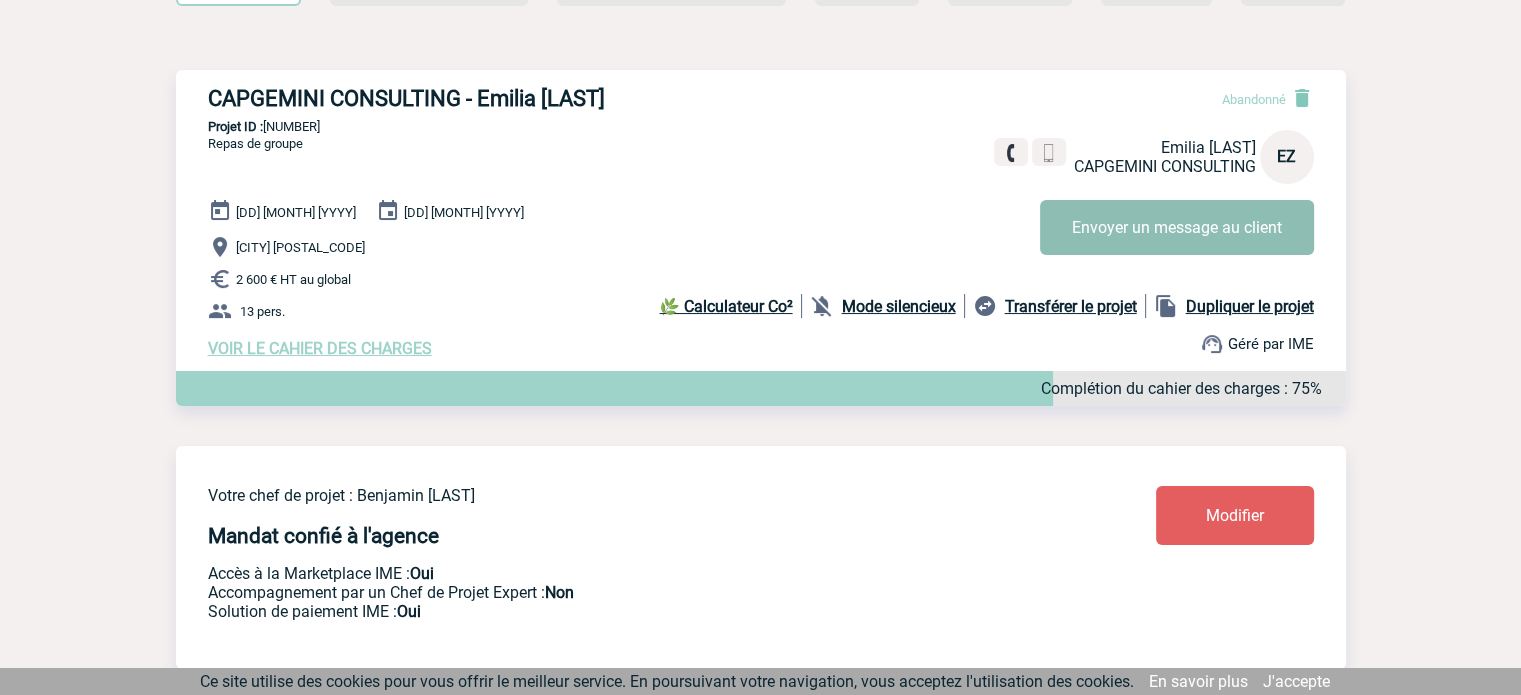 click on "Envoyer un message au client" at bounding box center [1177, 227] 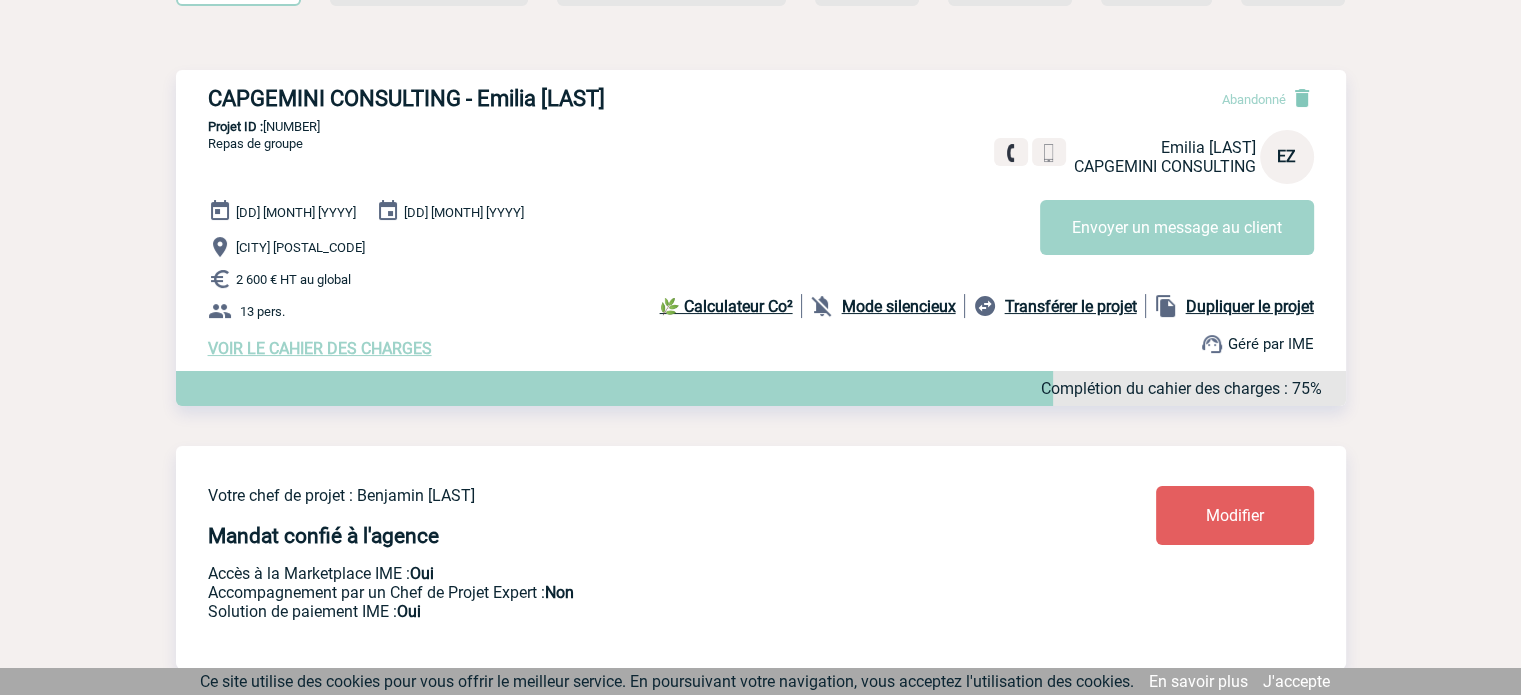 click on "Claudia MILAZZO
Accueil
Mes événements
99+
99+" at bounding box center (760, 966) 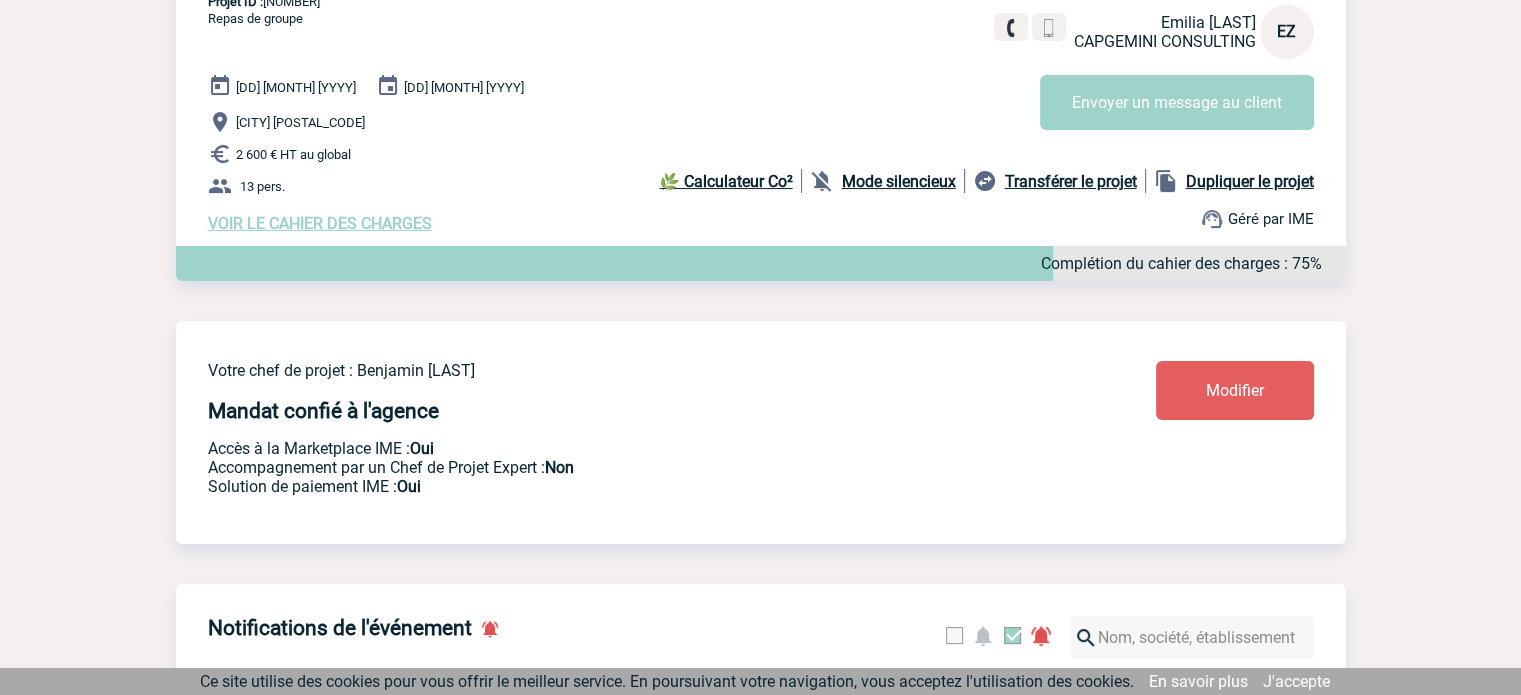 scroll, scrollTop: 315, scrollLeft: 0, axis: vertical 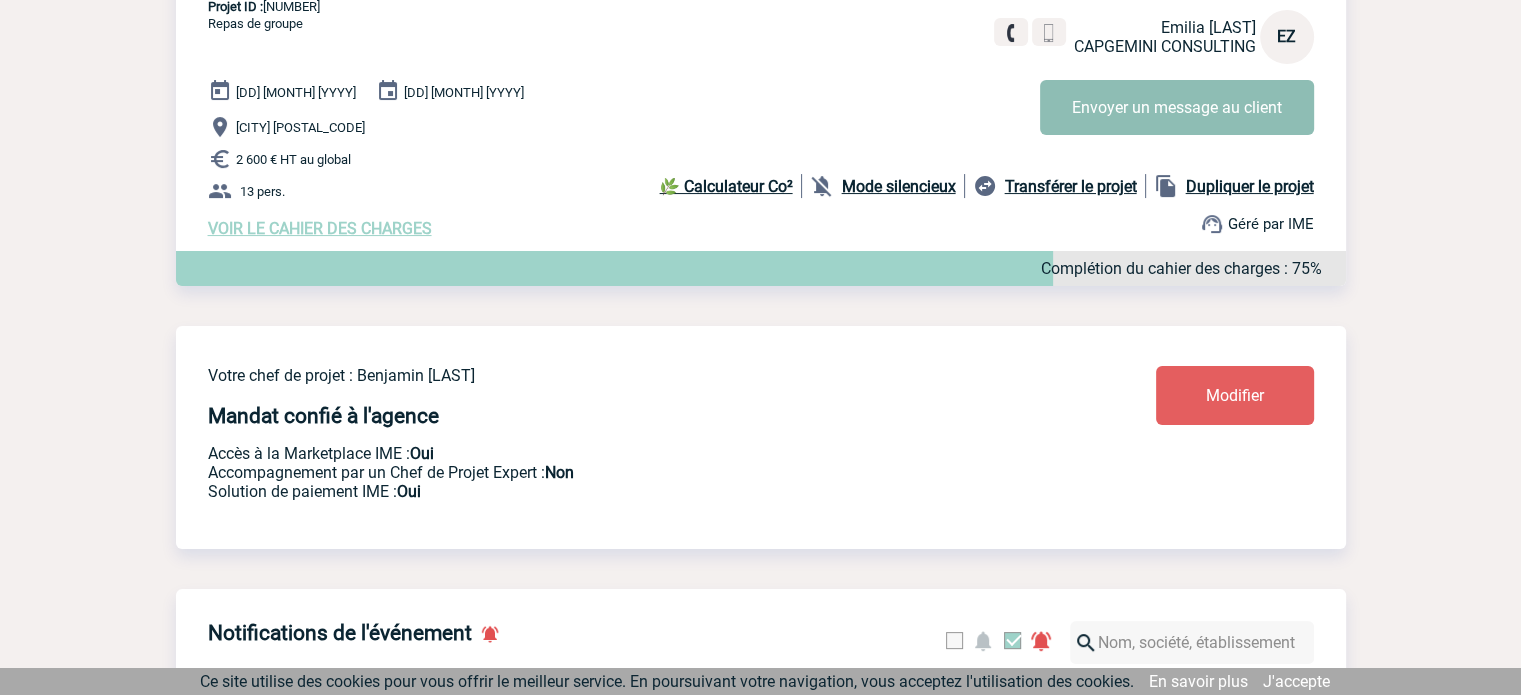 click on "Envoyer un message au client" at bounding box center (1177, 107) 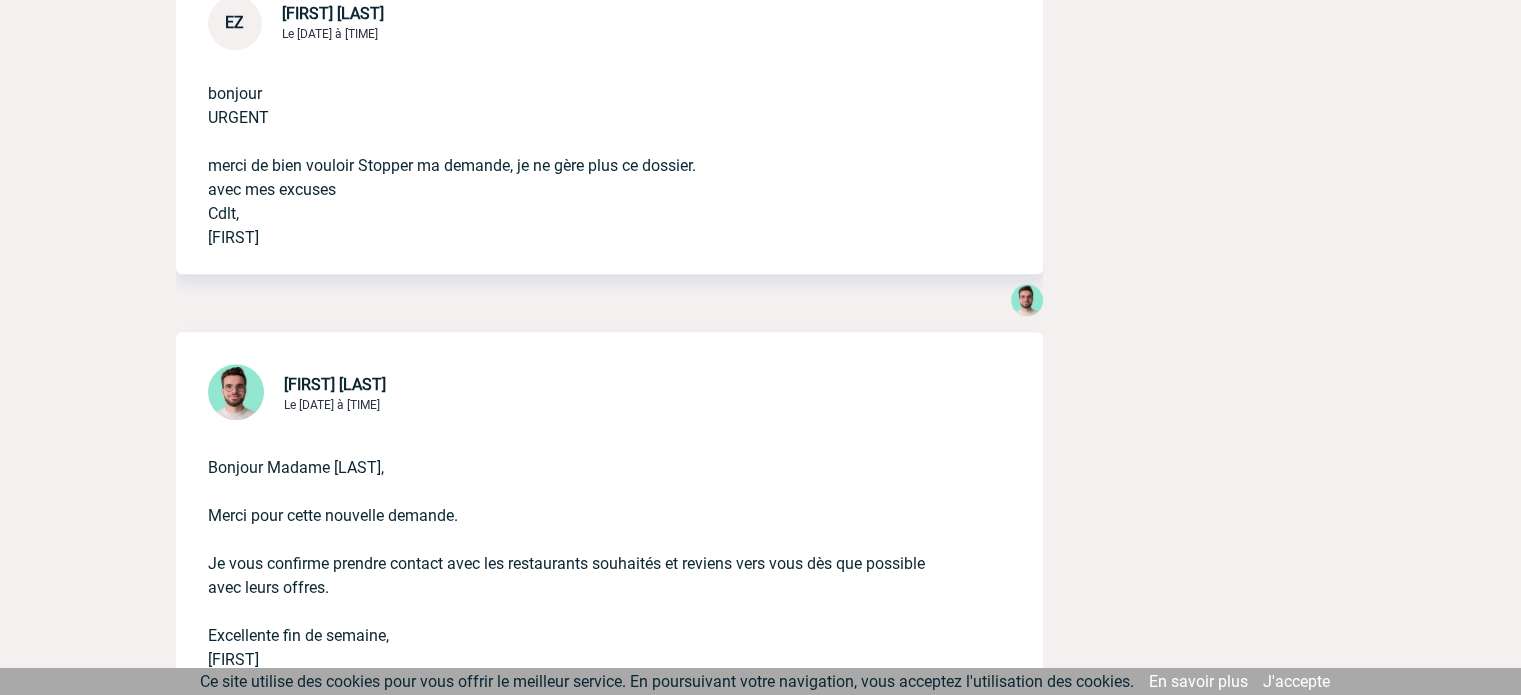 scroll, scrollTop: 1710, scrollLeft: 0, axis: vertical 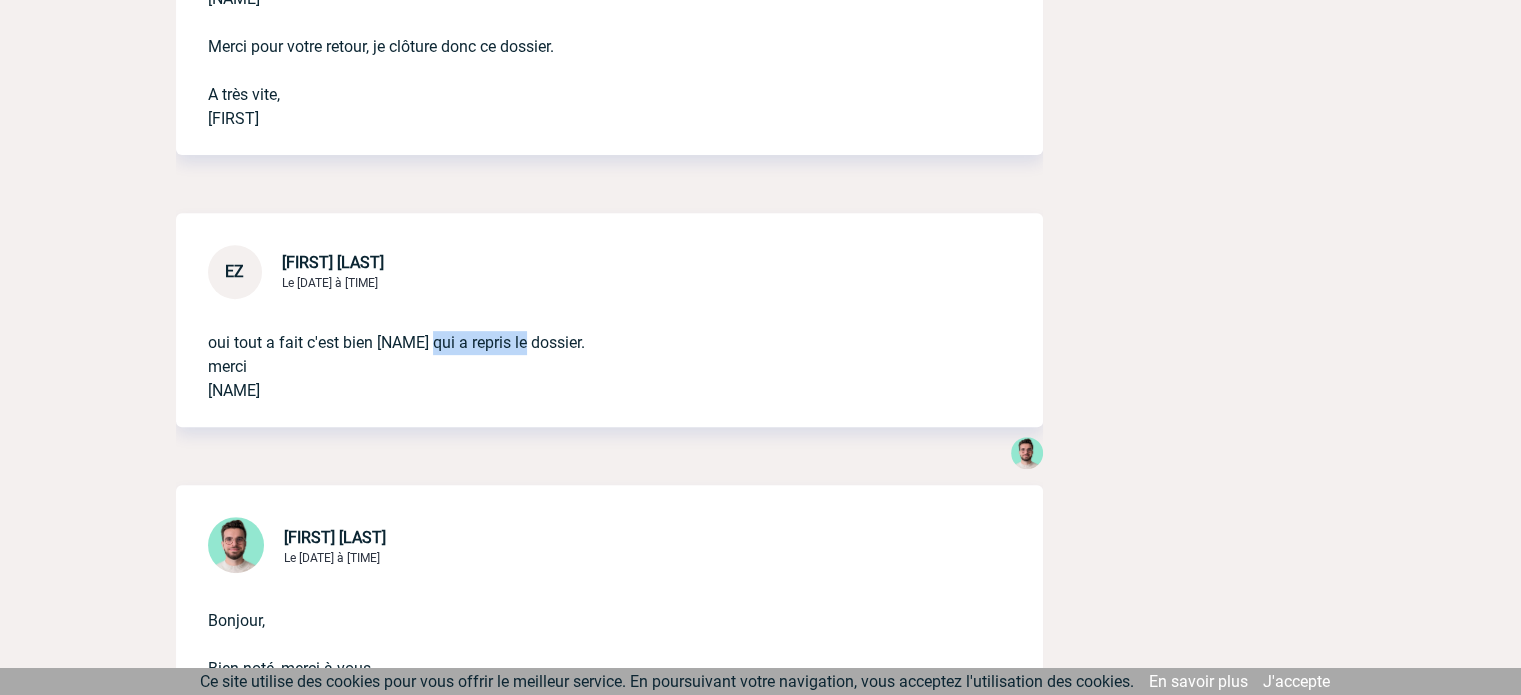 drag, startPoint x: 421, startPoint y: 339, endPoint x: 536, endPoint y: 339, distance: 115 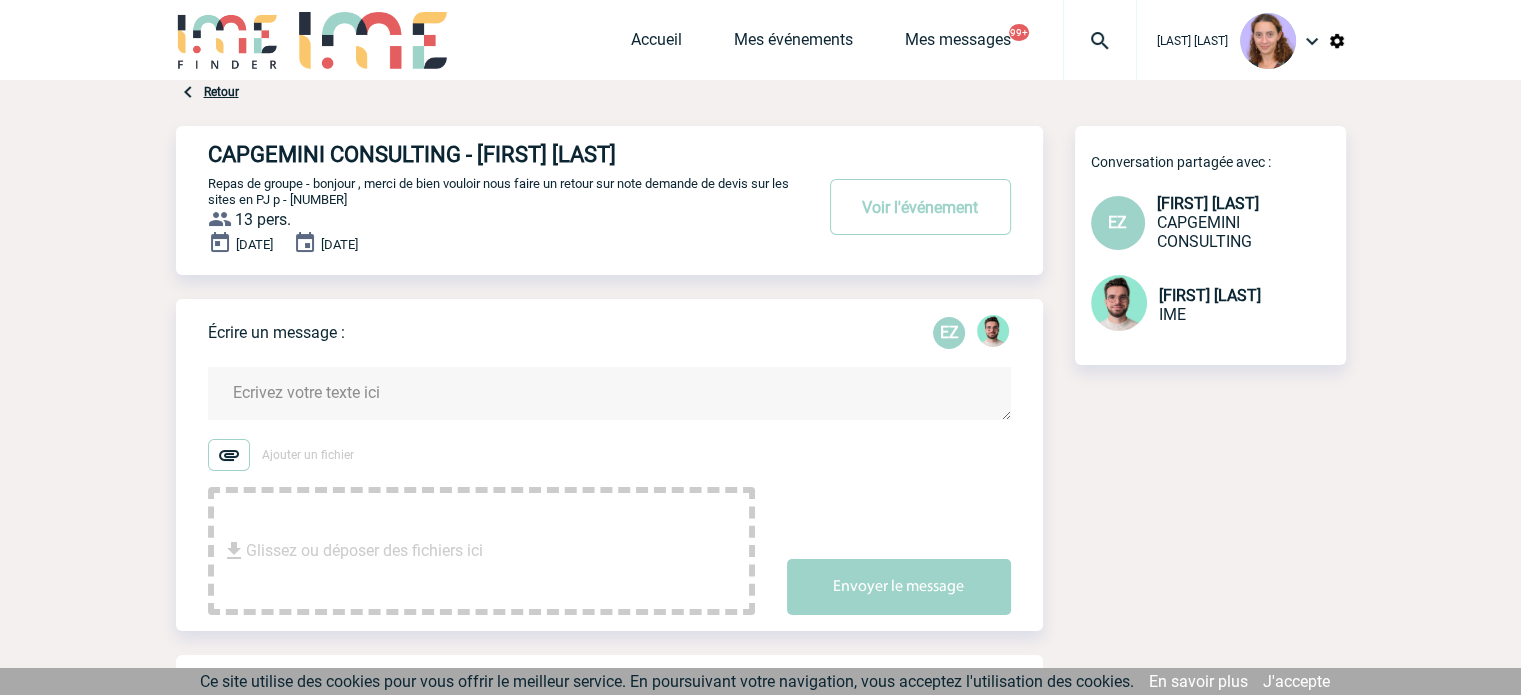 click at bounding box center [1100, 41] 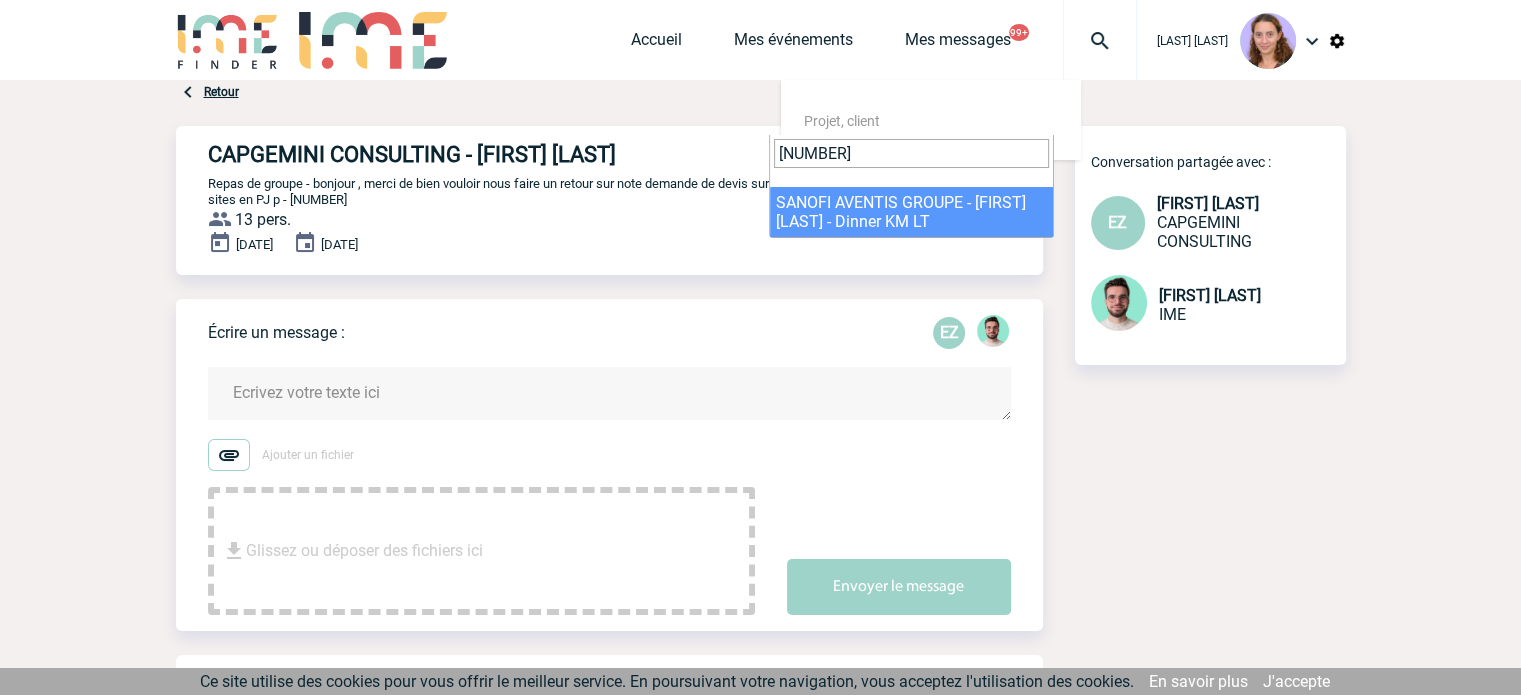 type on "2000420814" 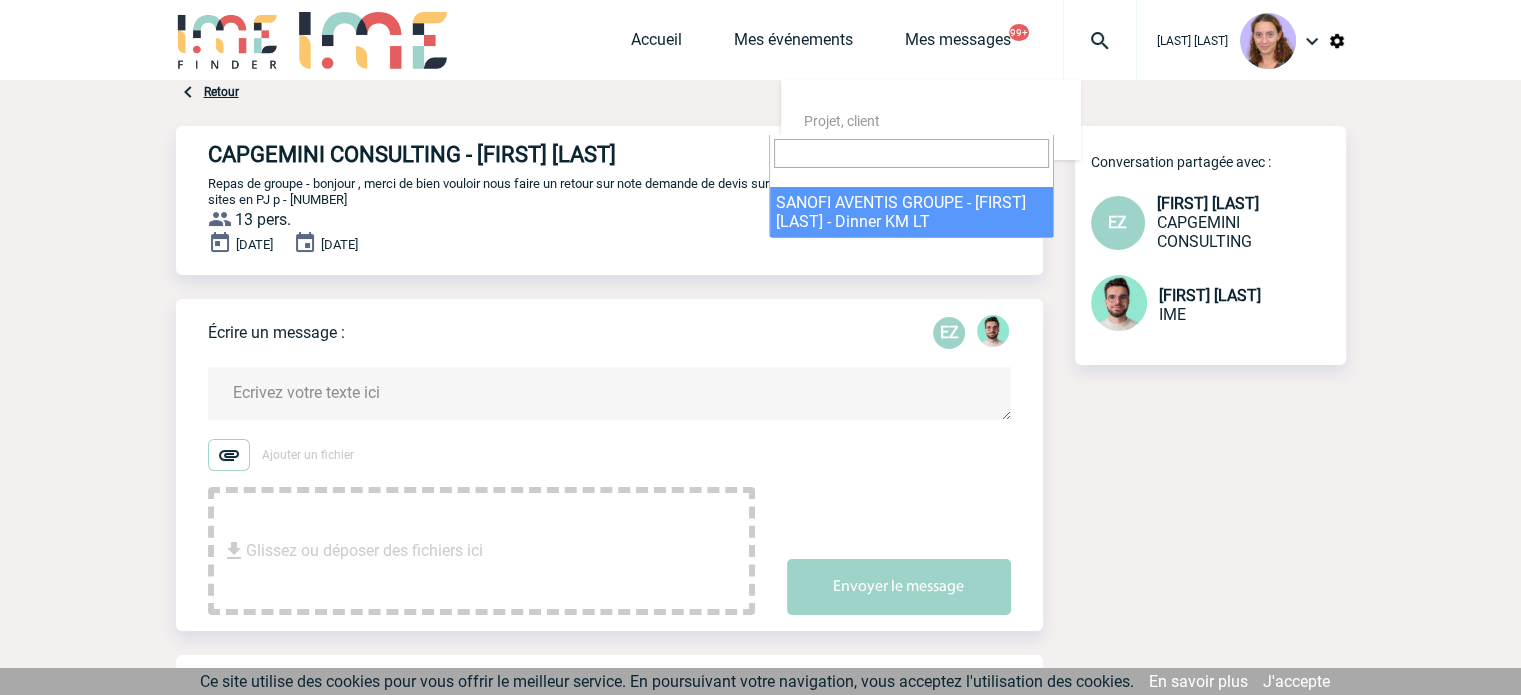 select on "20315" 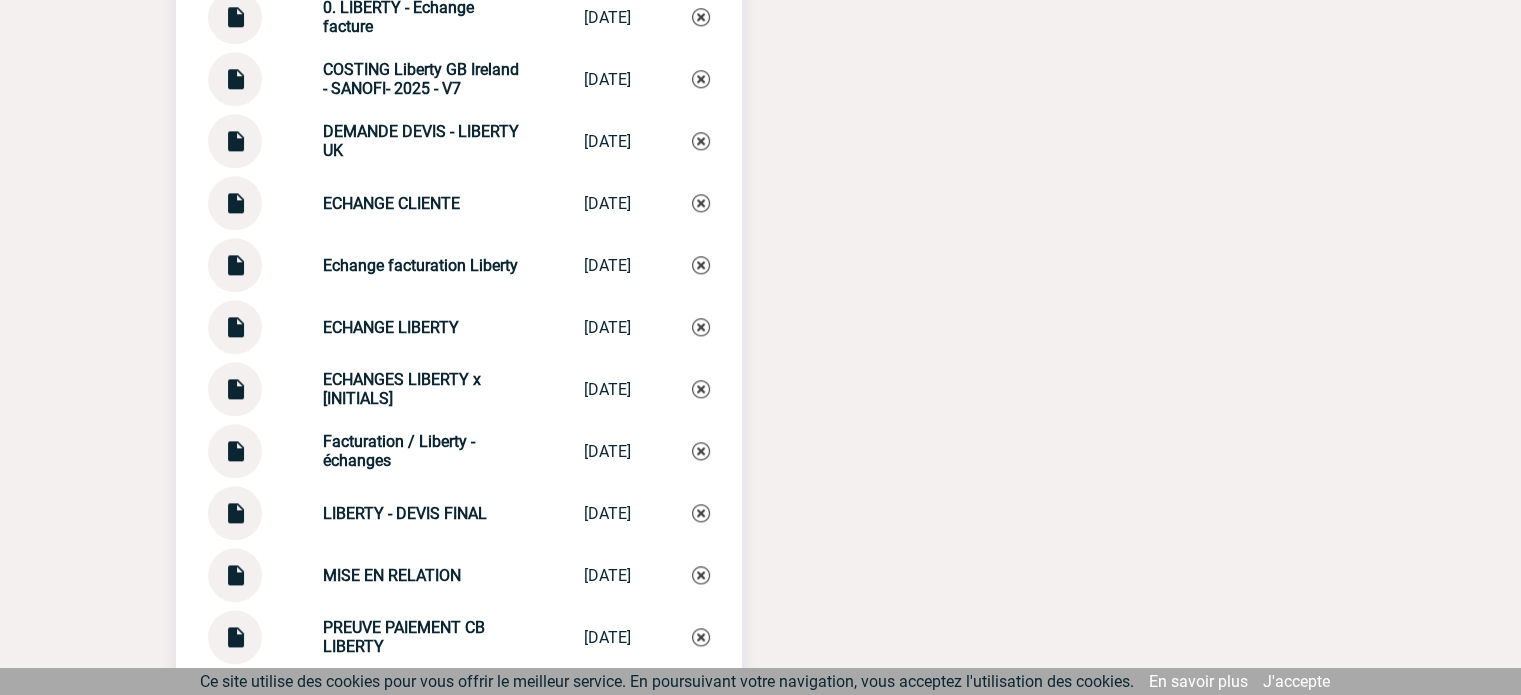 scroll, scrollTop: 2290, scrollLeft: 0, axis: vertical 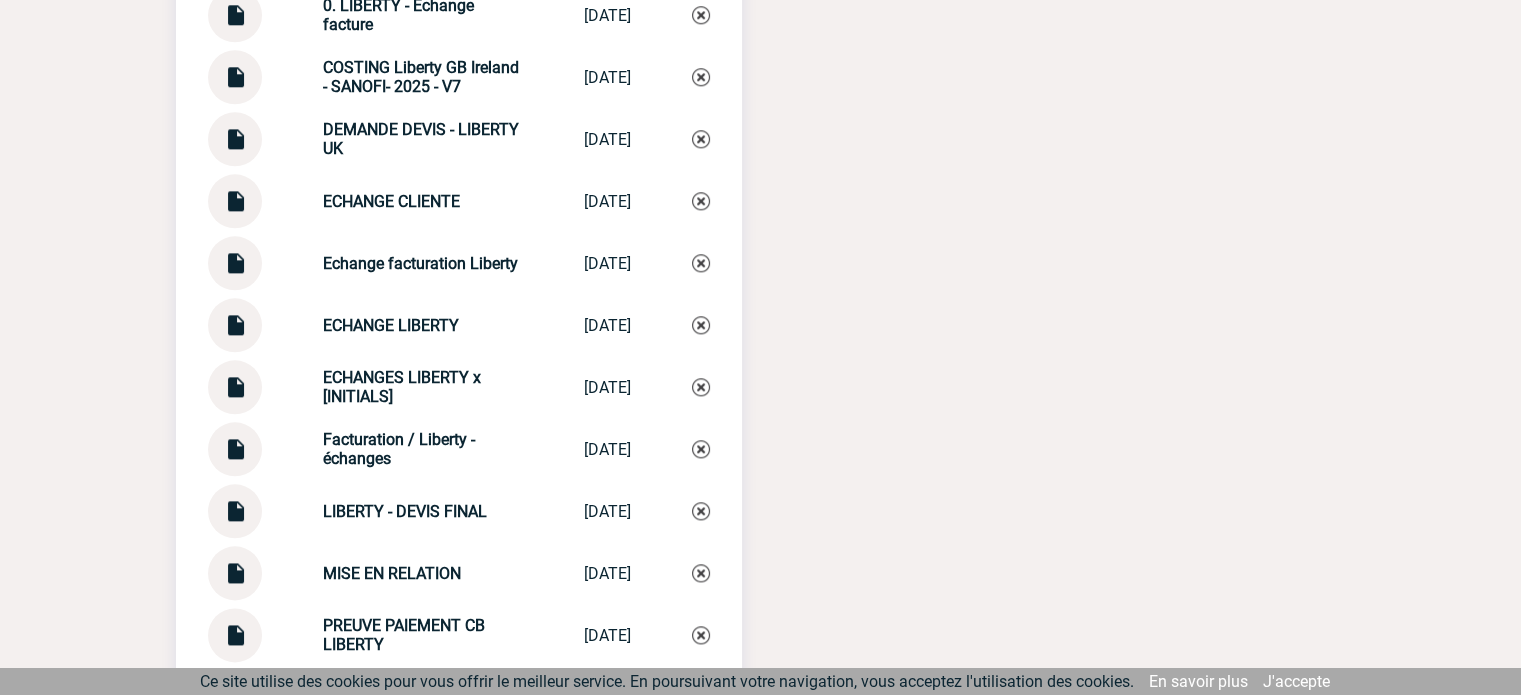 click on "Documents
0. ECHANGES INTERNES FACTU
0. ECHANGES INT...
[DATE]
0. LIBERTY - Echange facture
0. LIBERTY - Ec...
[DATE]
COSTING Liberty GB  Ireland - SANOFI- 2025 - V7
COSTING Liberty...
[DATE]
[DATE]" at bounding box center [761, 349] 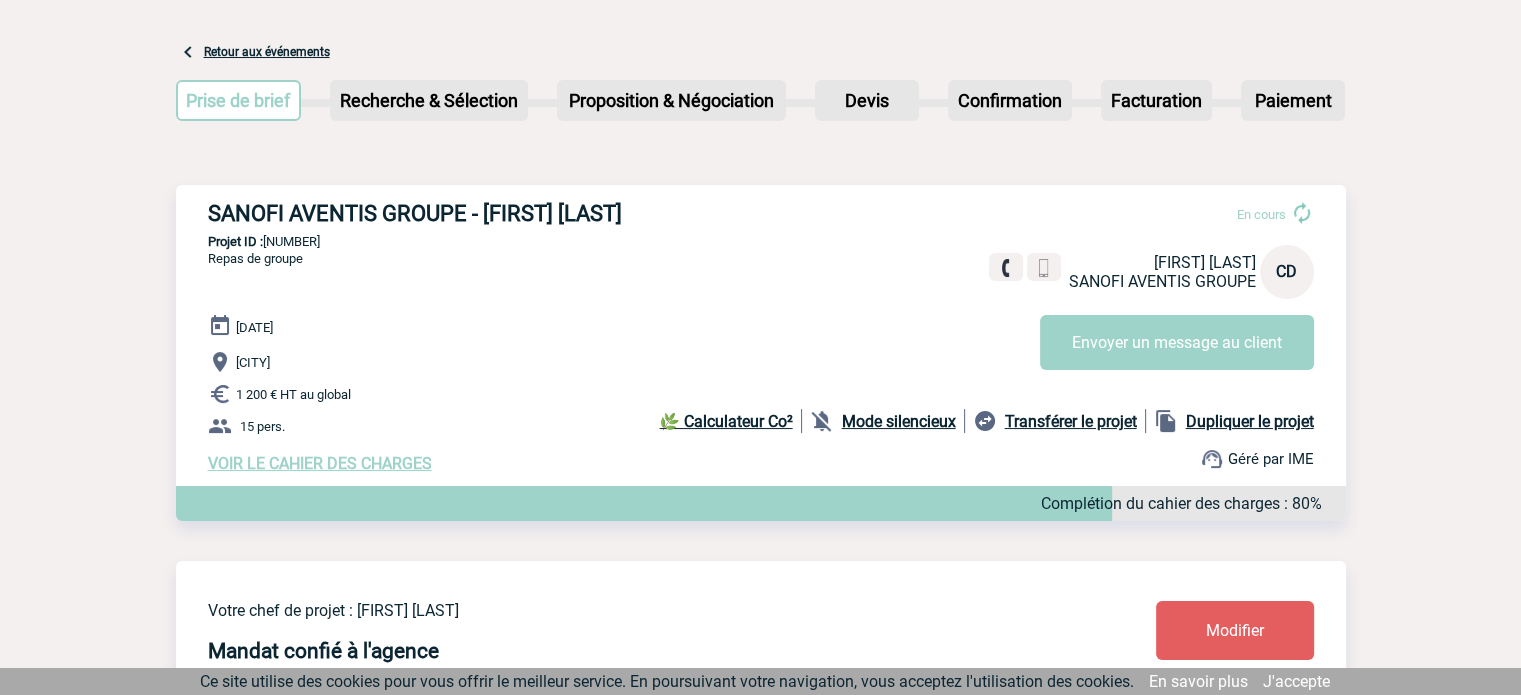 scroll, scrollTop: 0, scrollLeft: 0, axis: both 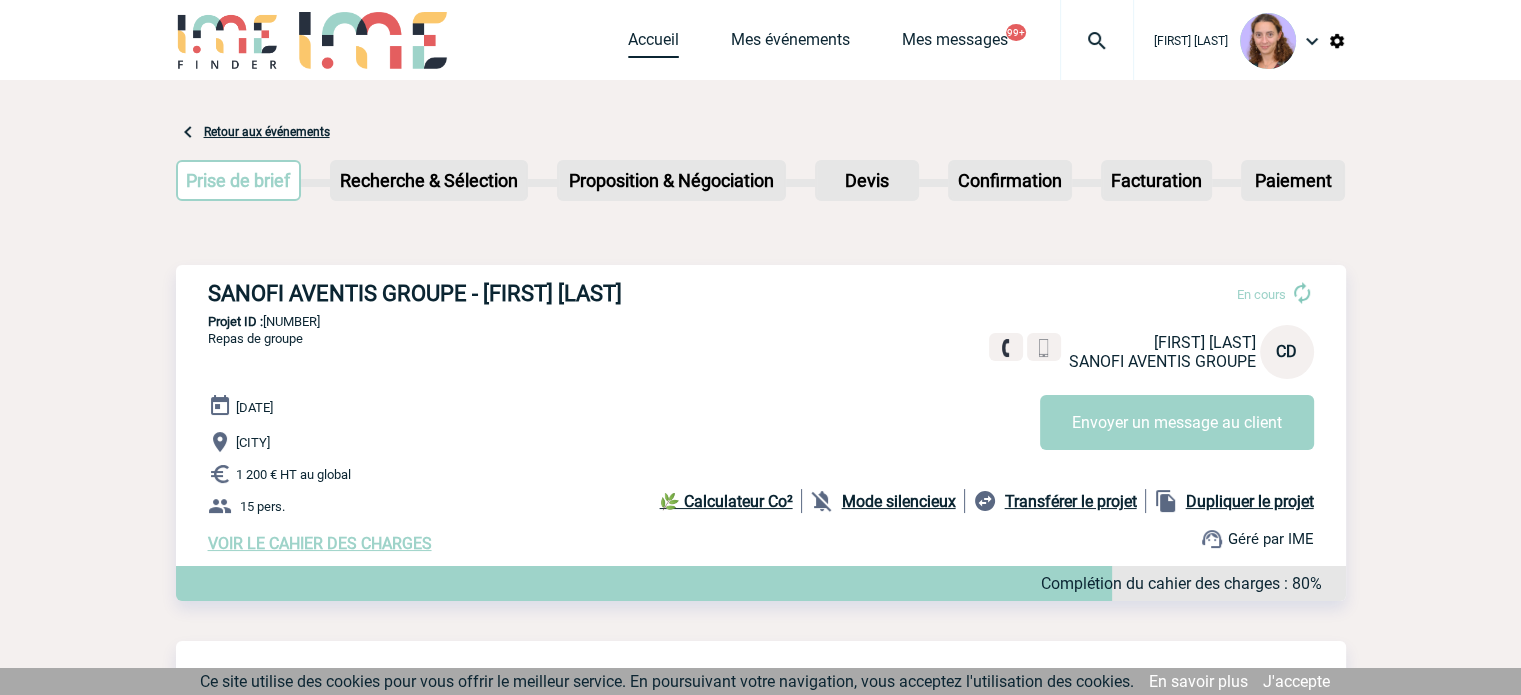 click on "Accueil" at bounding box center [653, 44] 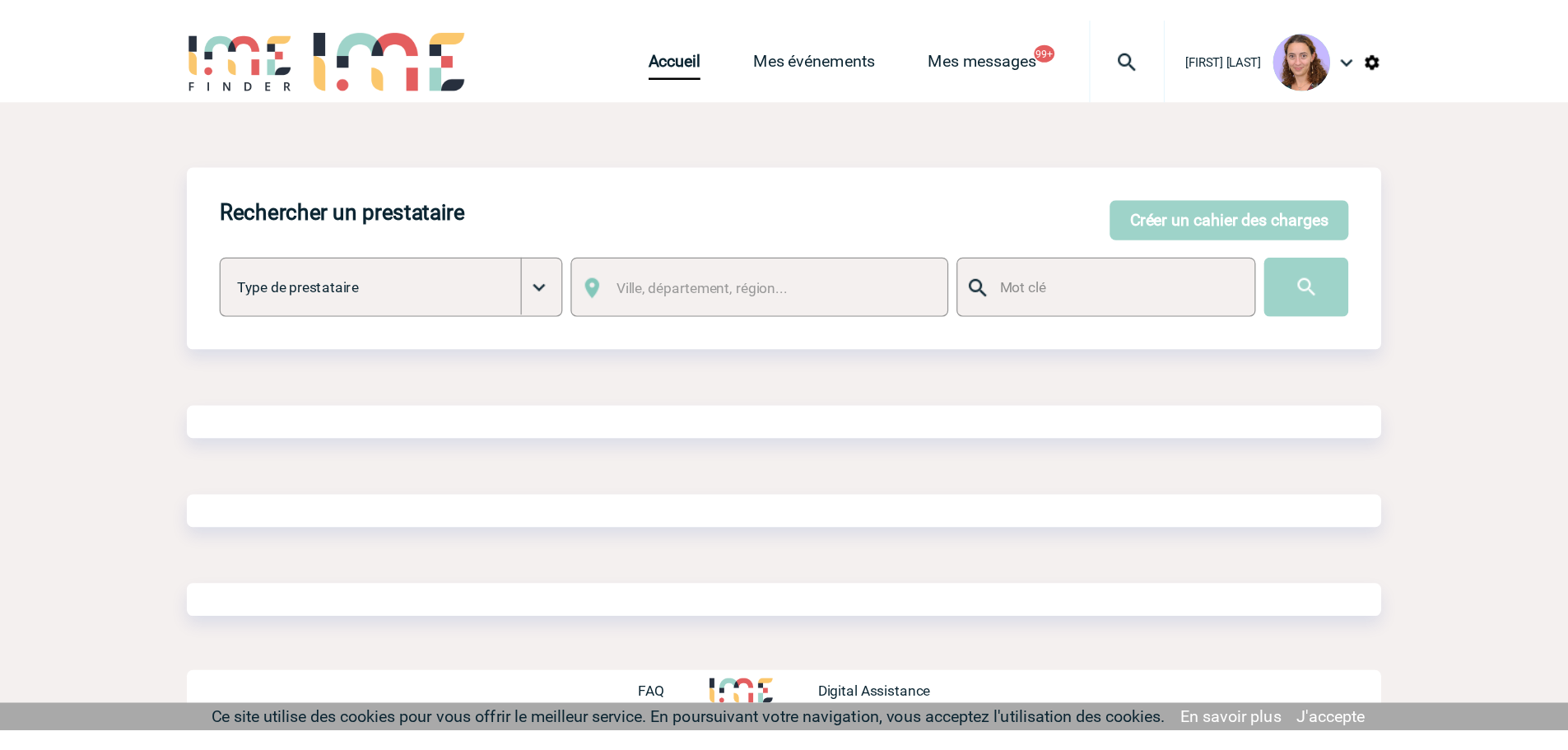 scroll, scrollTop: 0, scrollLeft: 0, axis: both 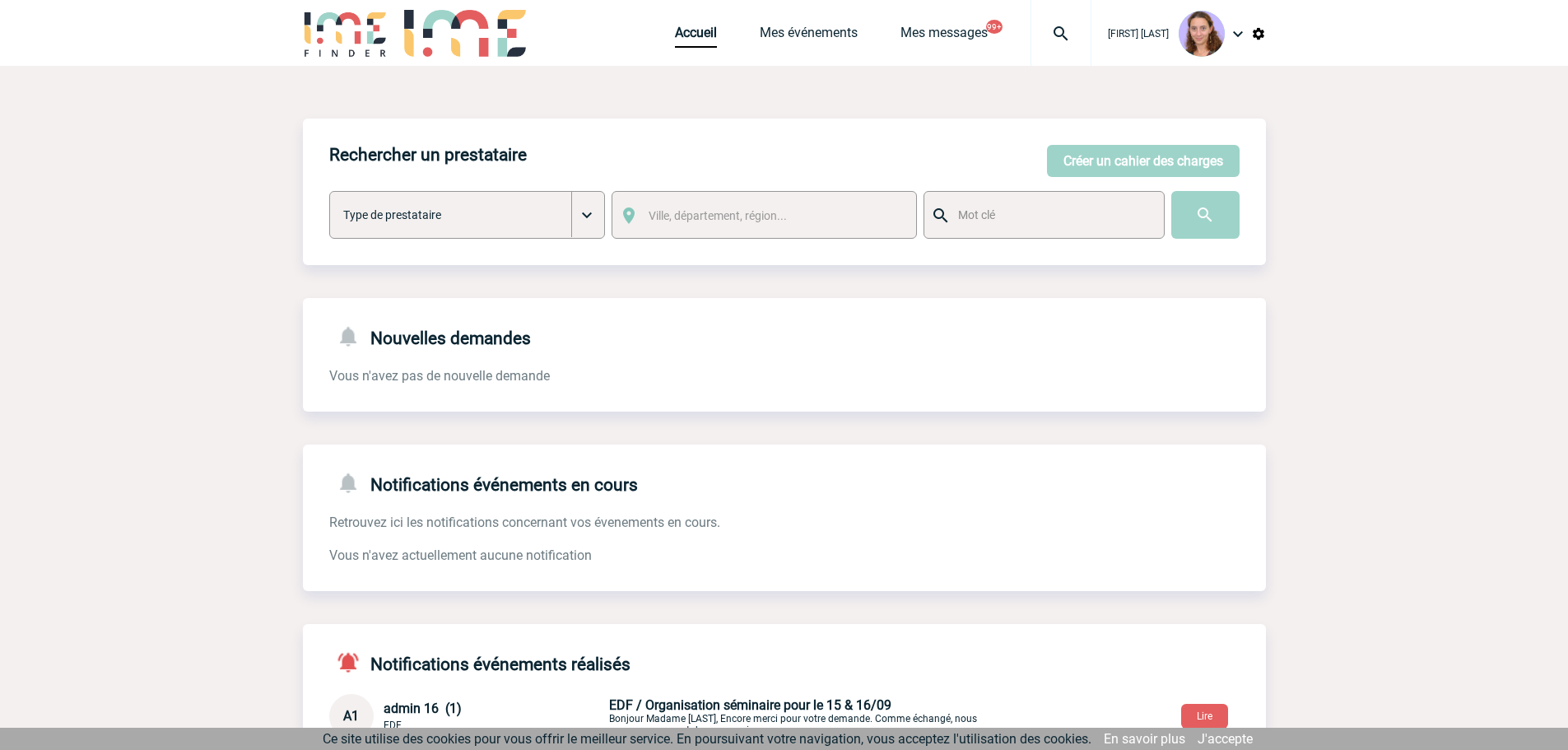 click on "Accueil
Mes événements
Mes messages
99+
Projet, client
Projet, client" at bounding box center (883, 33) 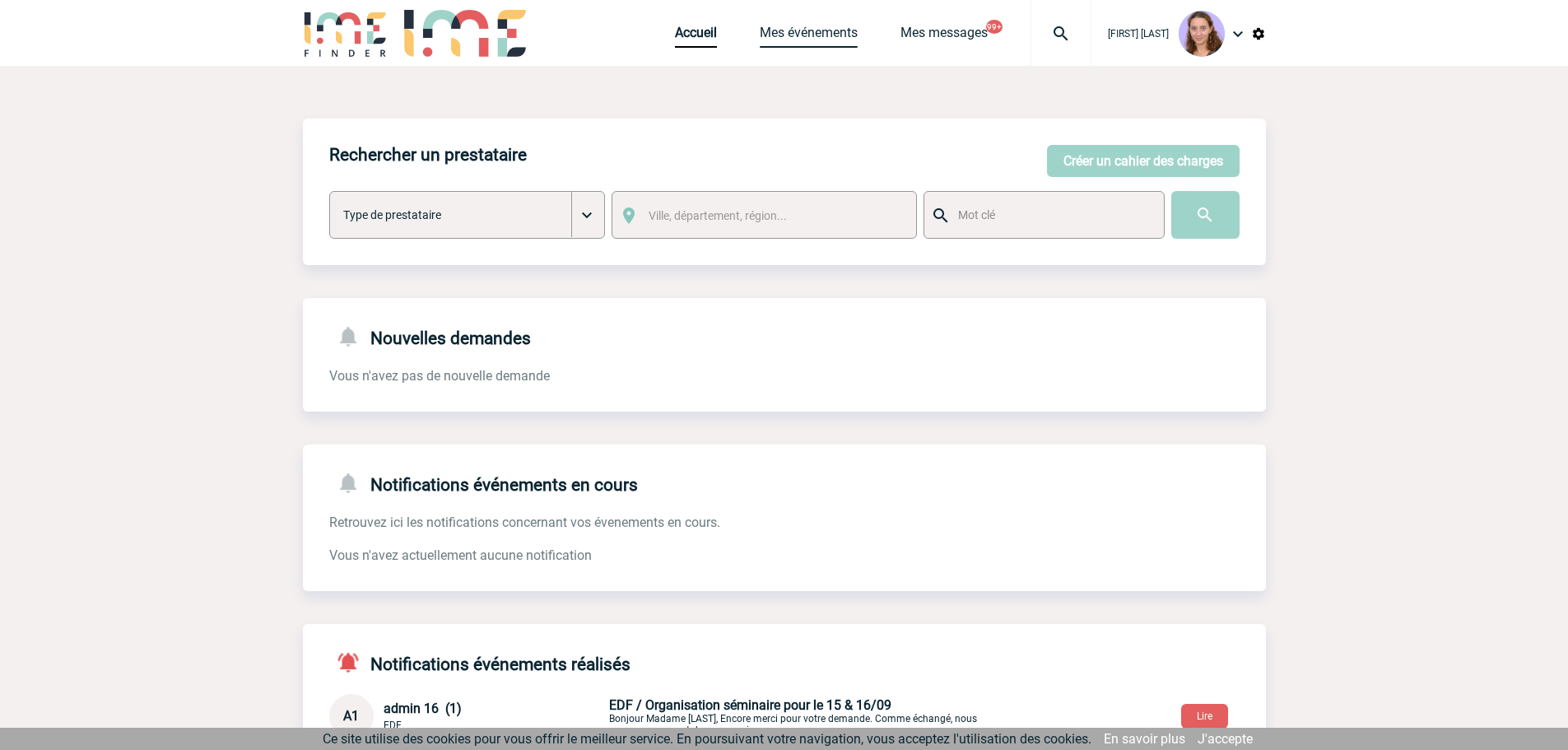 click on "Mes événements" at bounding box center [808, 36] 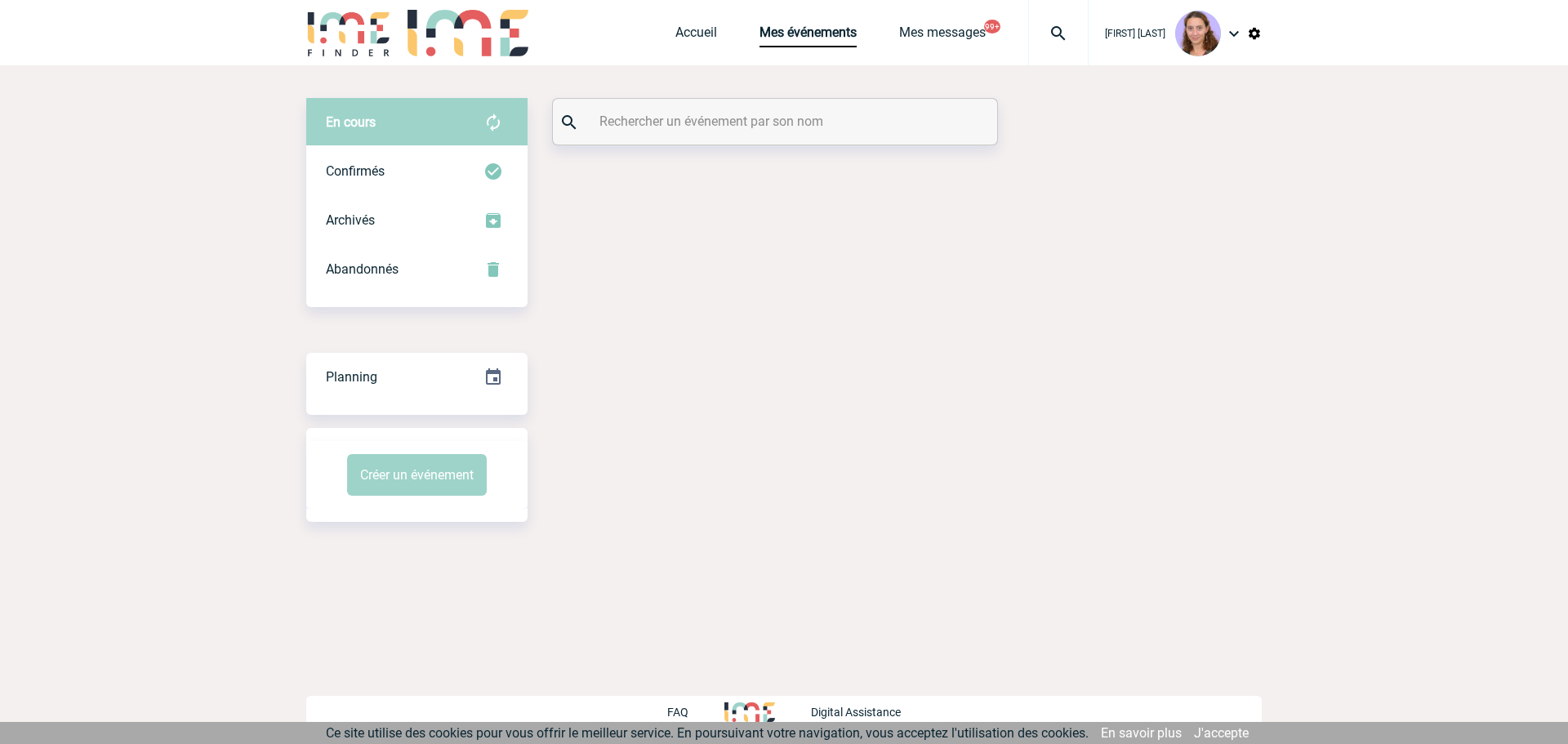 scroll, scrollTop: 0, scrollLeft: 0, axis: both 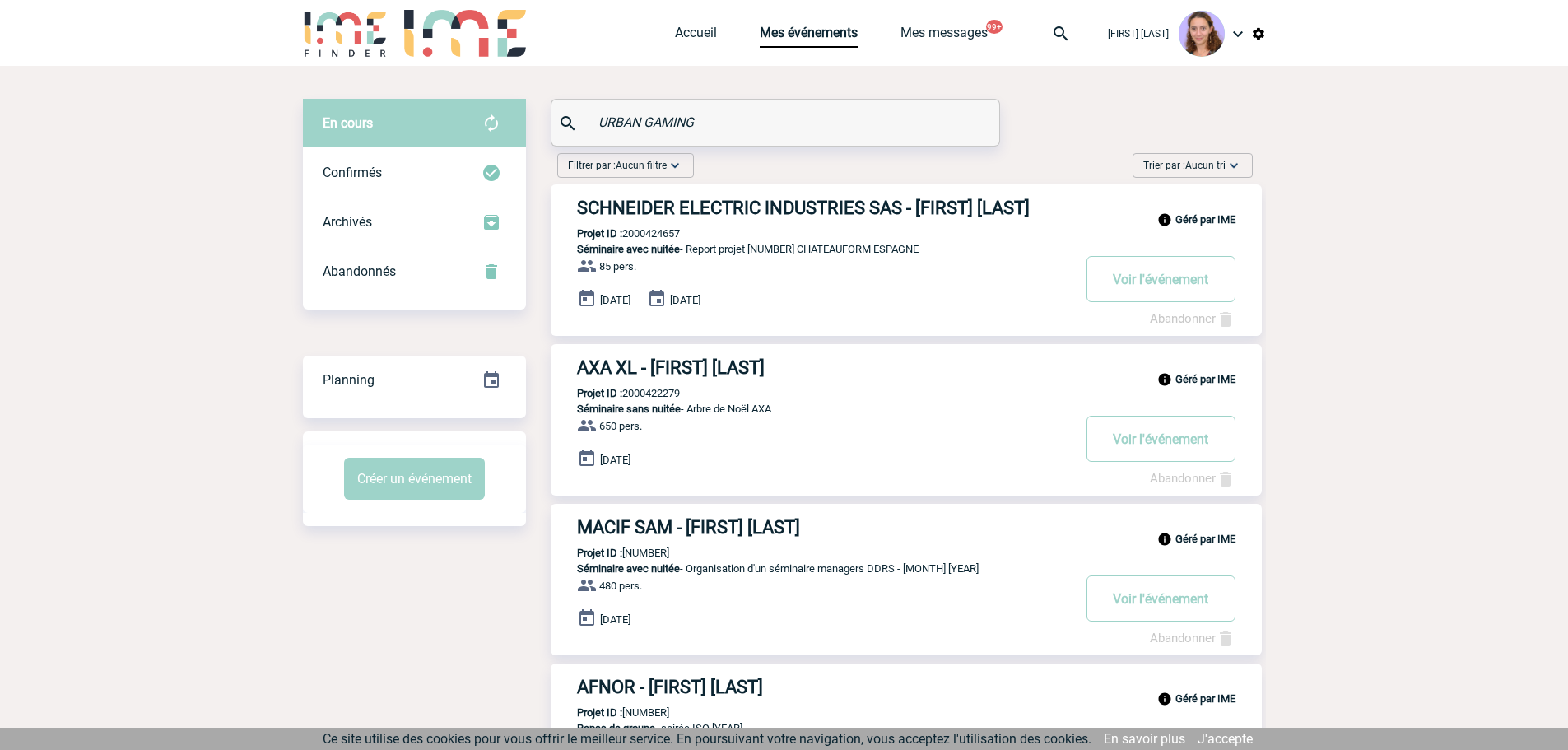 type on "URBAN GAMING" 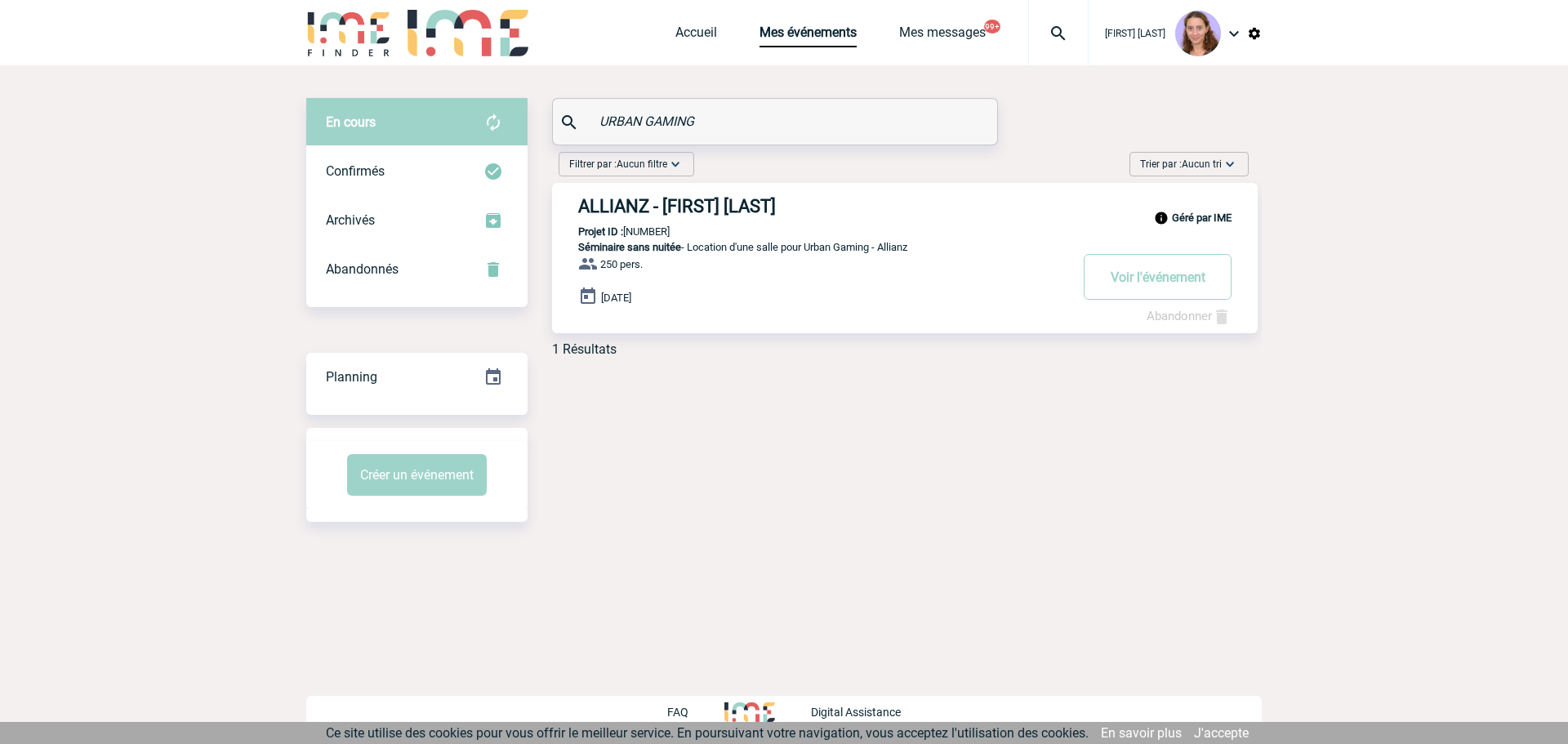 click on "URBAN GAMING" at bounding box center (775, 122) 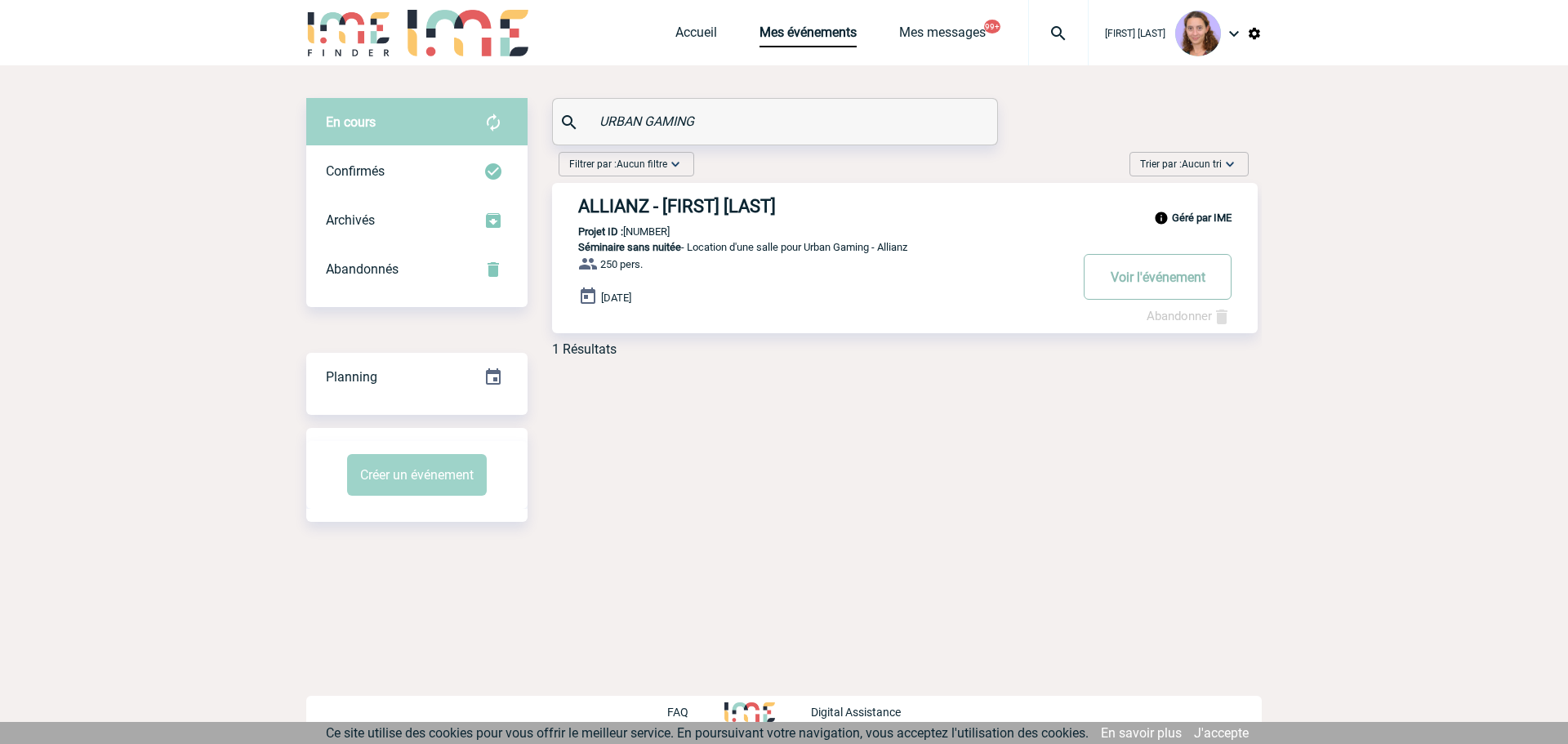 click on "Voir l'événement" at bounding box center [1157, 277] 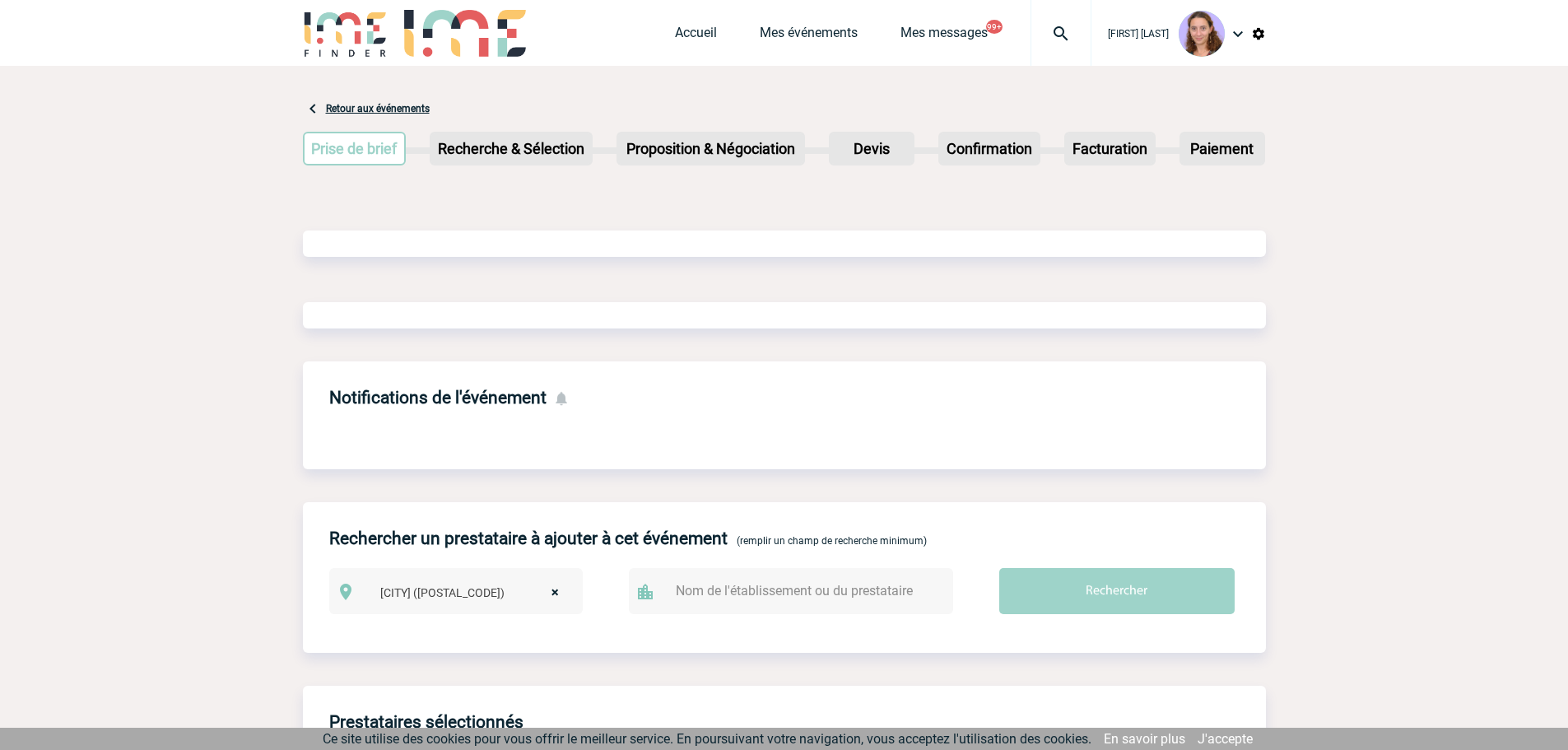 scroll, scrollTop: 0, scrollLeft: 0, axis: both 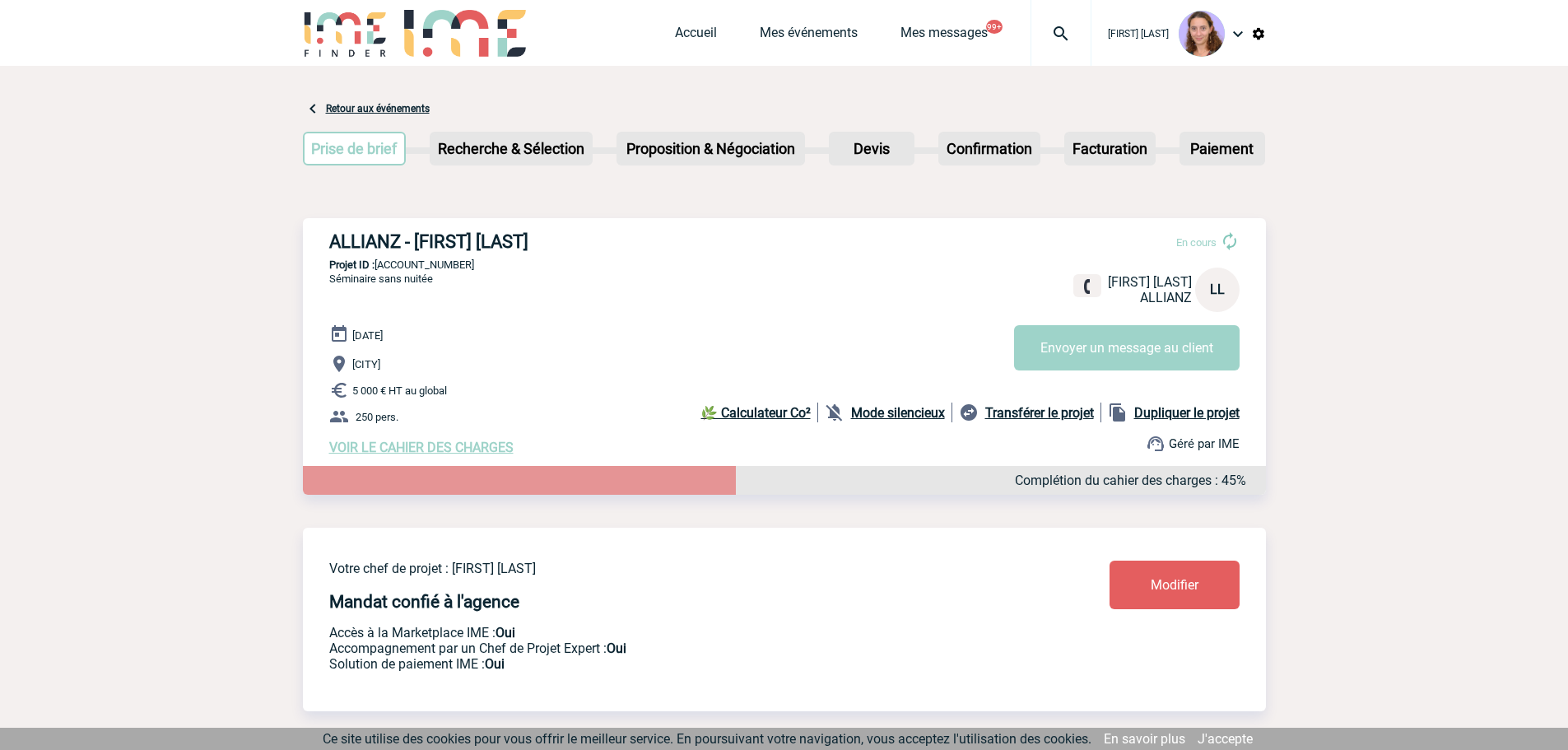 click at bounding box center (1061, 34) 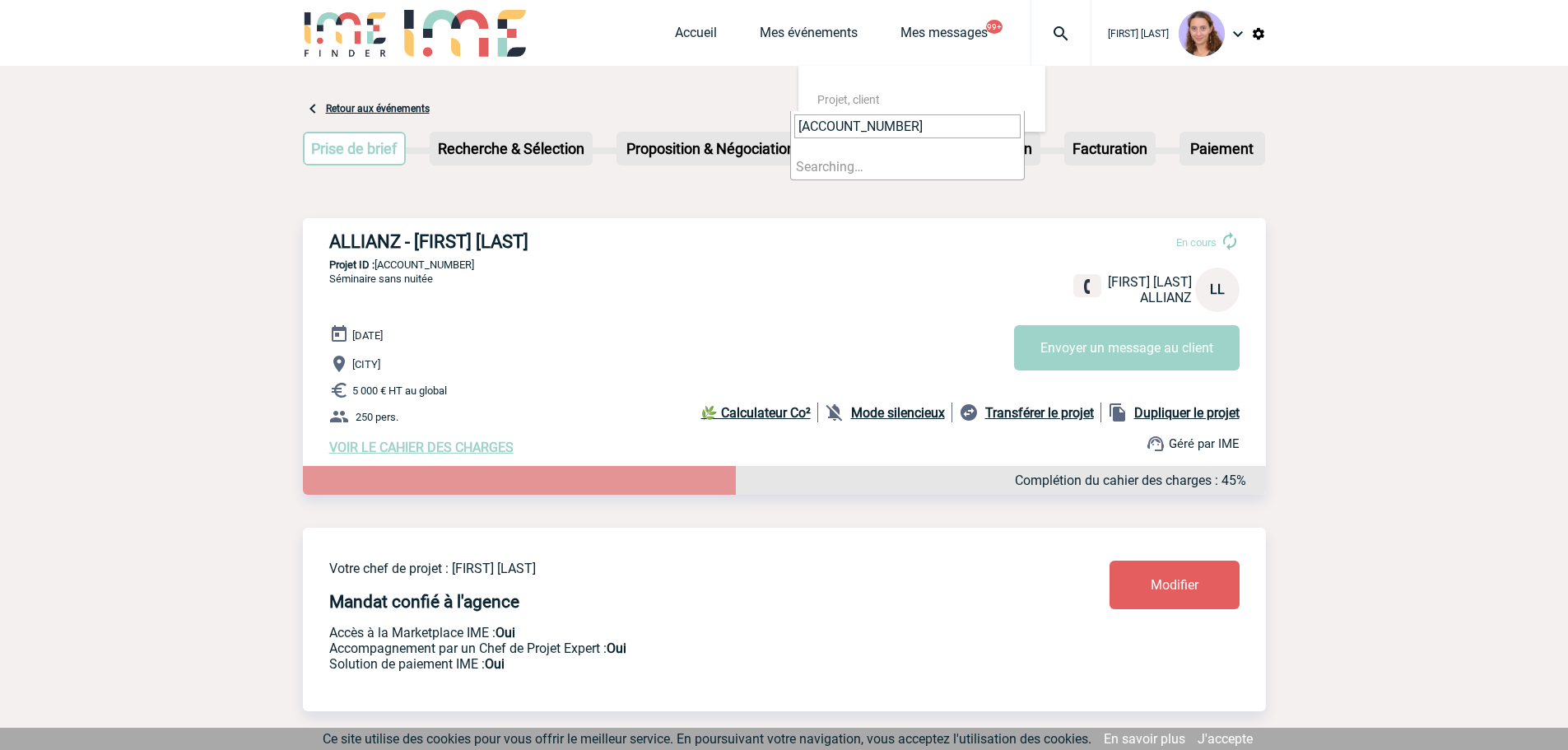 type on "[ACCOUNT_NUMBER]" 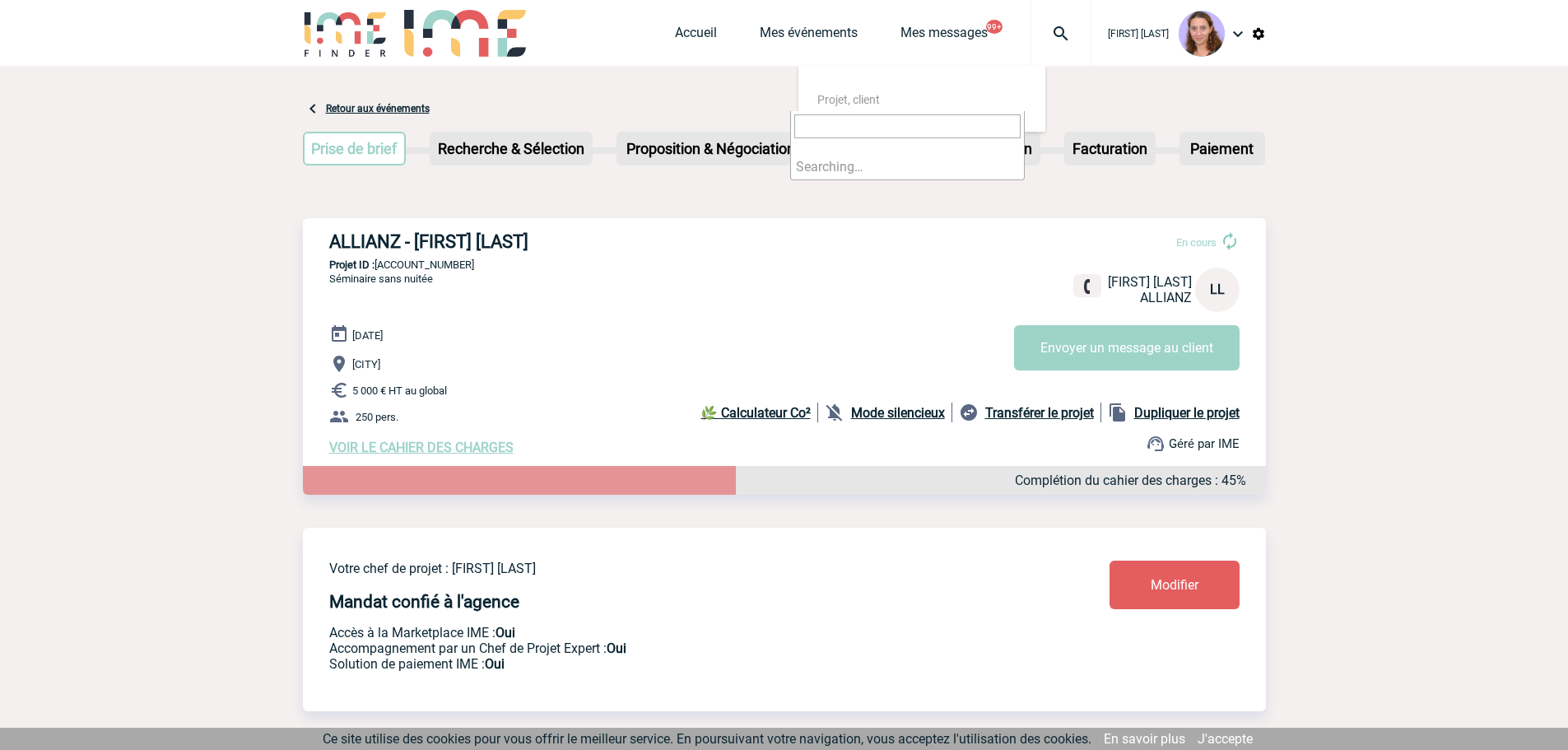 select on "24542" 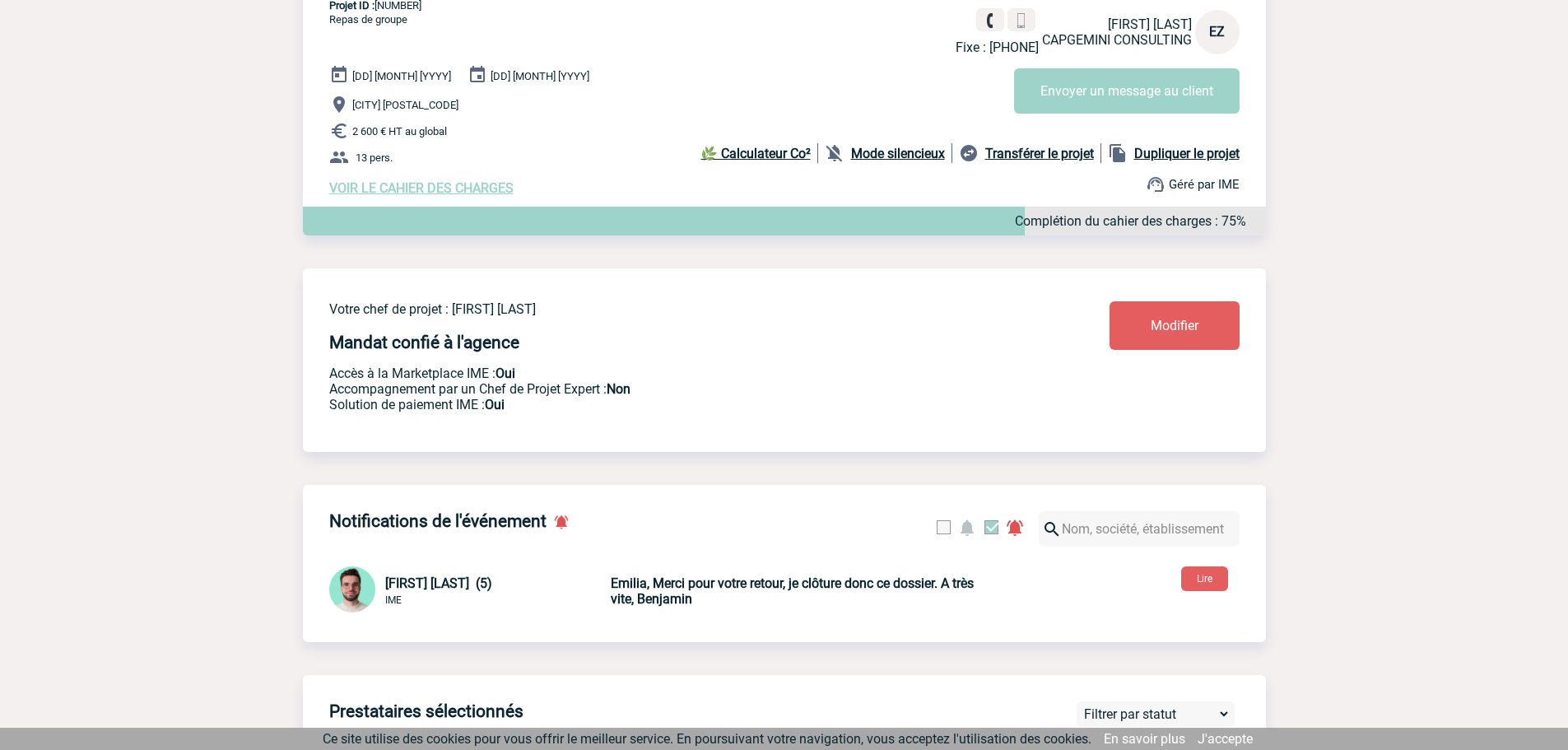 scroll, scrollTop: 0, scrollLeft: 0, axis: both 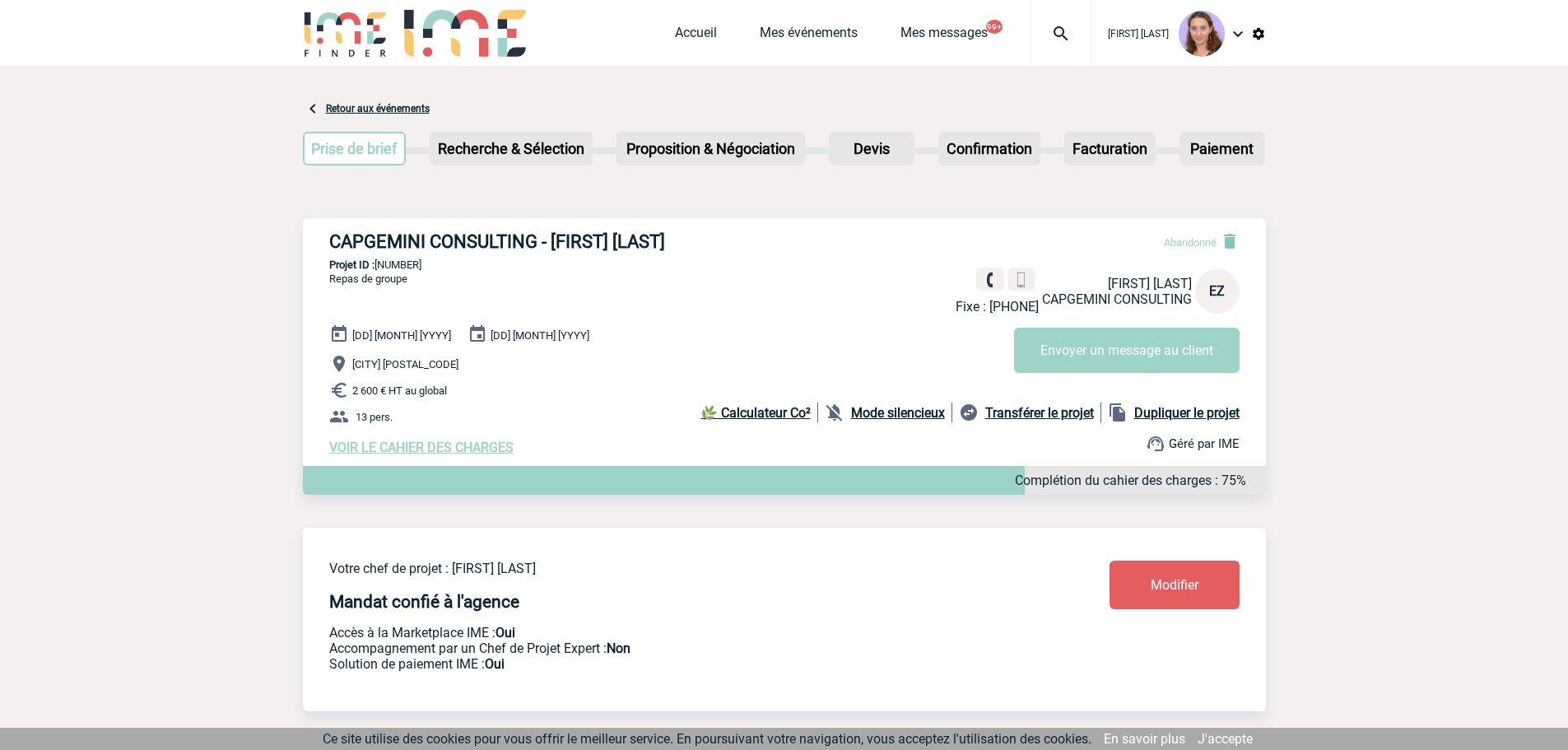 click at bounding box center [1061, 34] 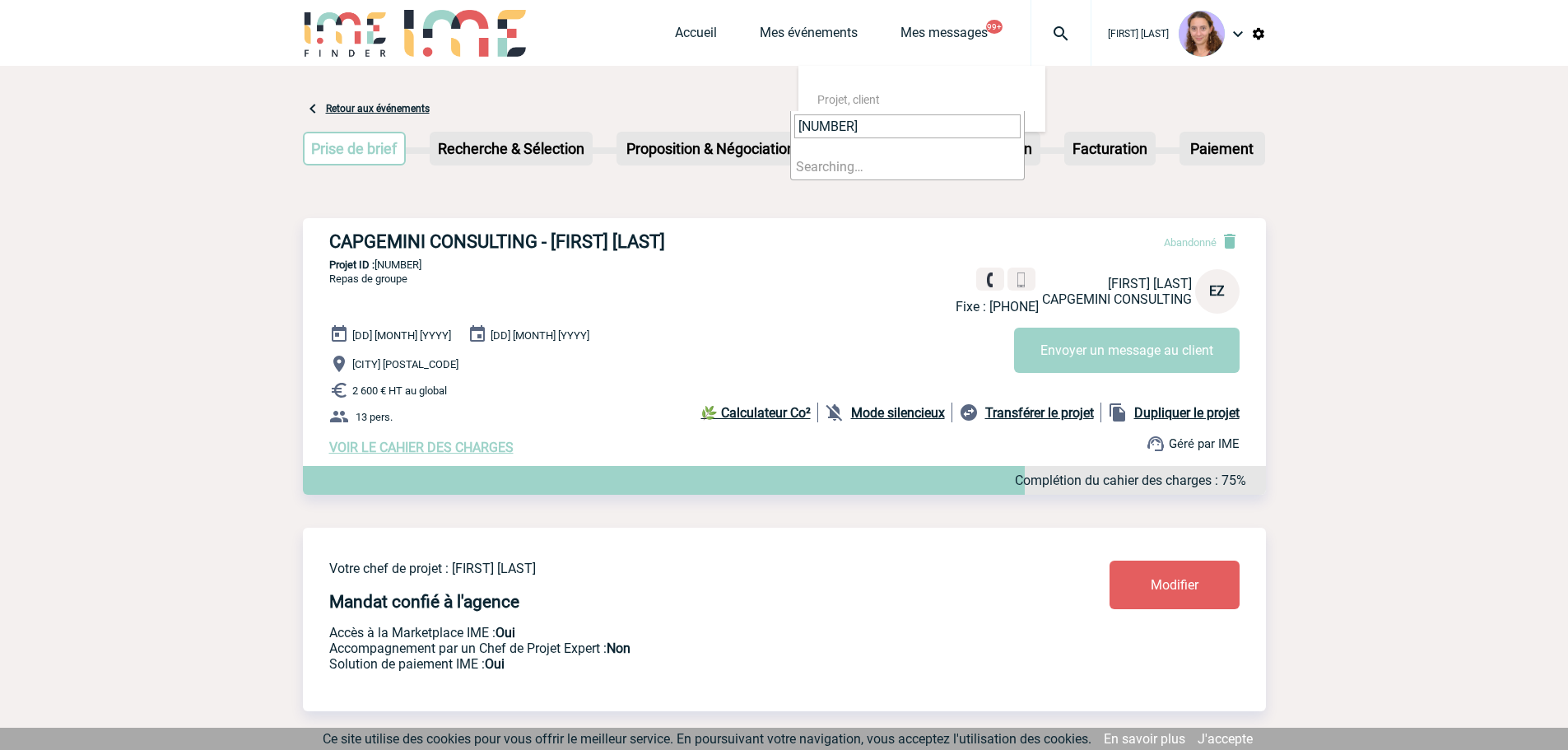 type on "[NUMBER]" 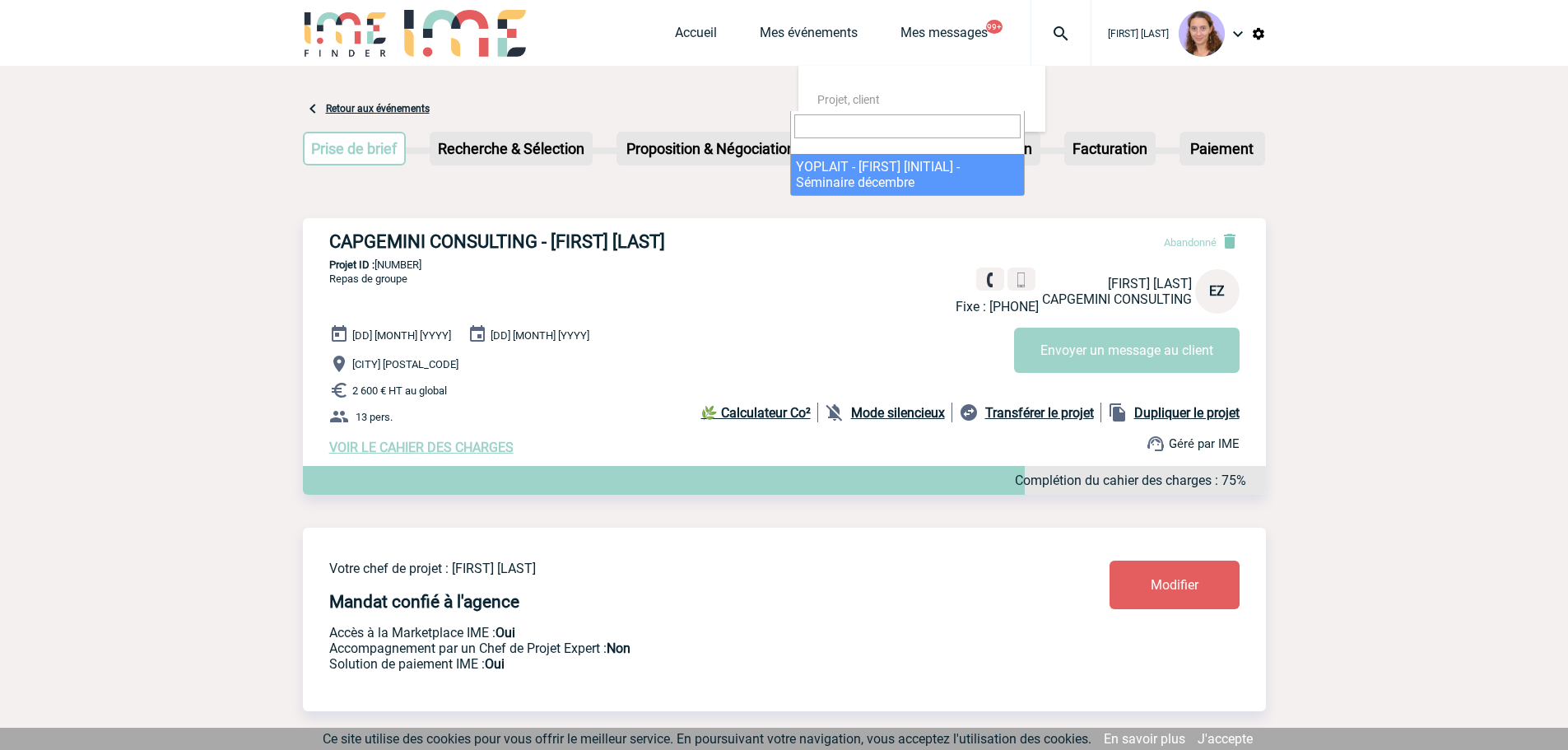 select on "[POSTAL_CODE]" 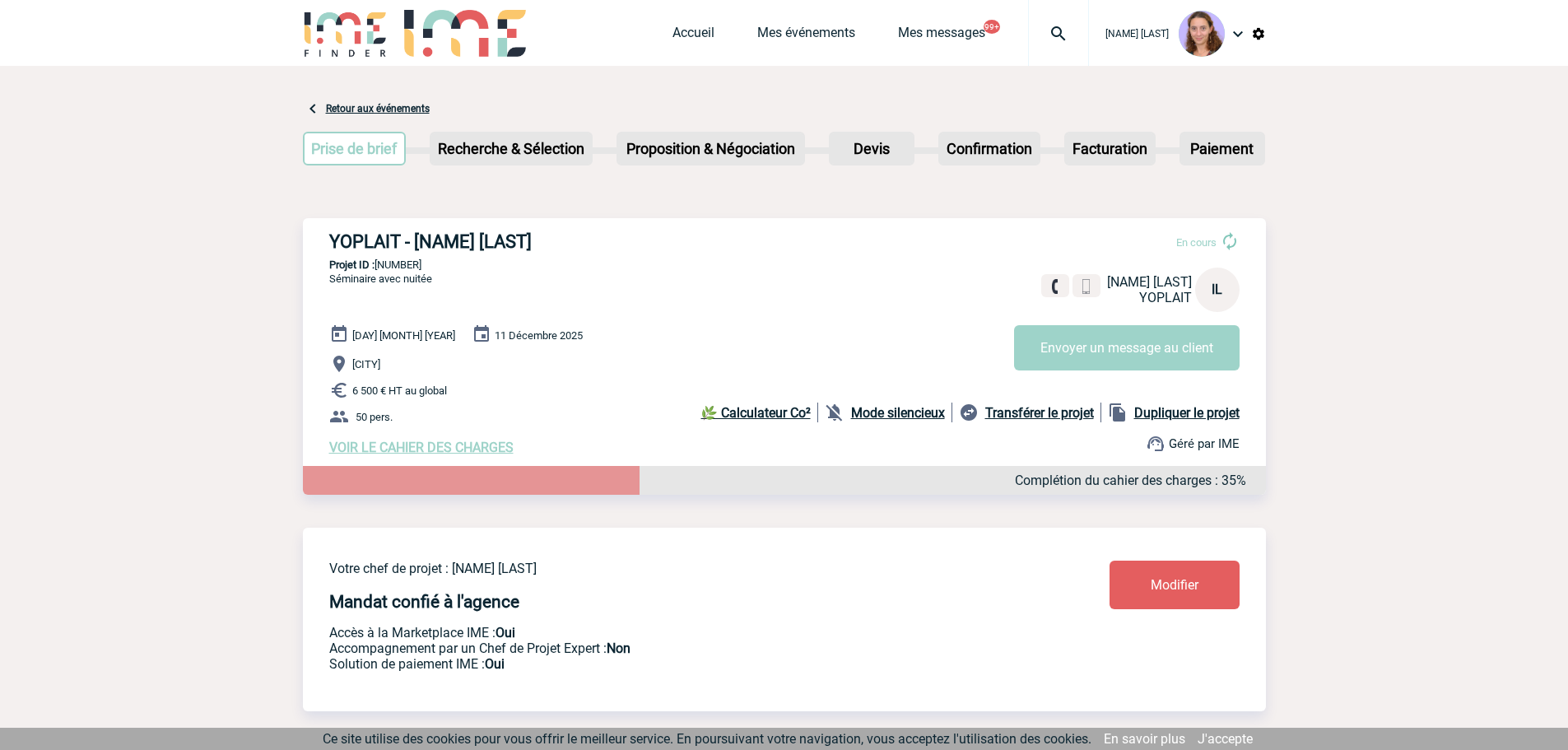 scroll, scrollTop: 0, scrollLeft: 0, axis: both 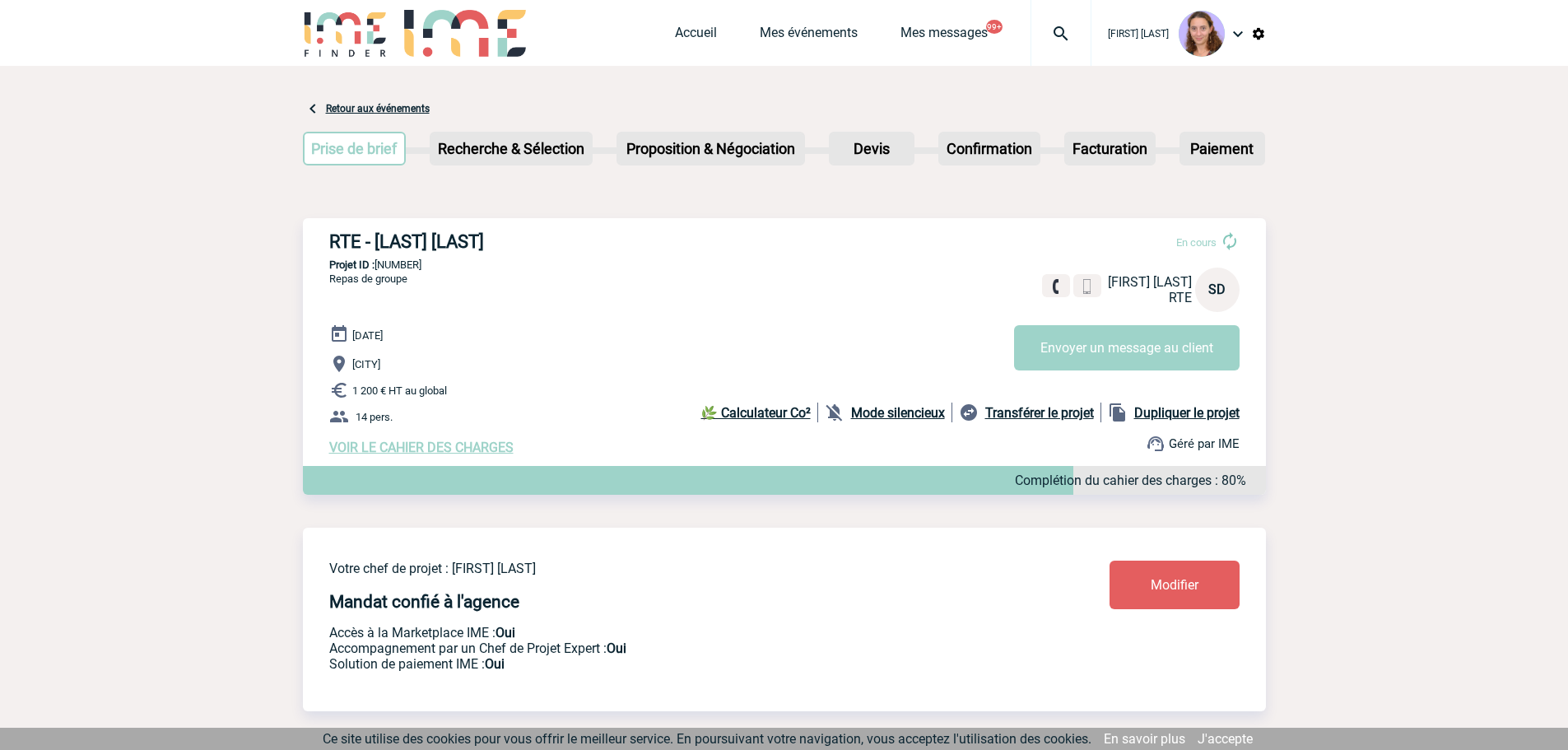 click at bounding box center (1061, 33) 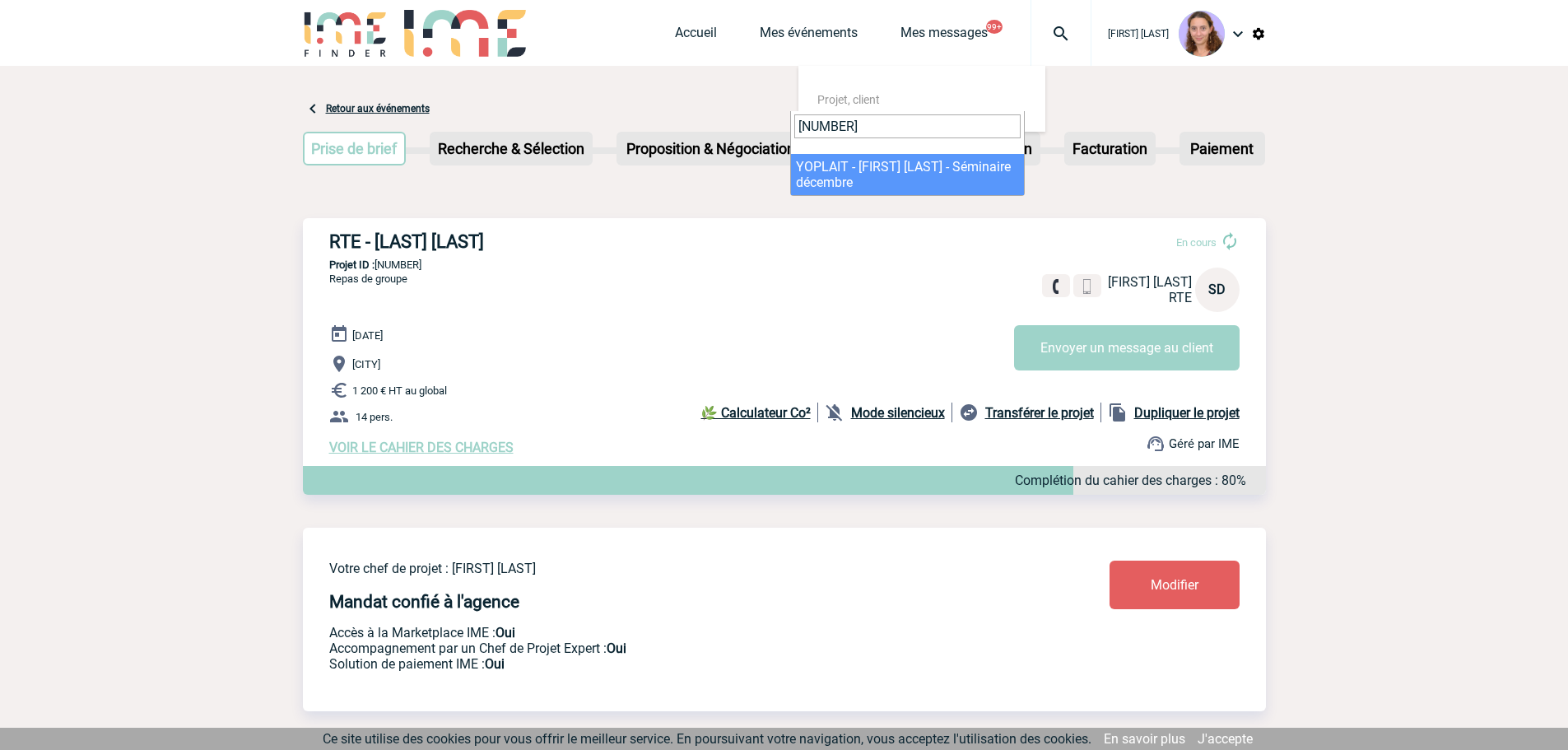 type on "[NUMBER]" 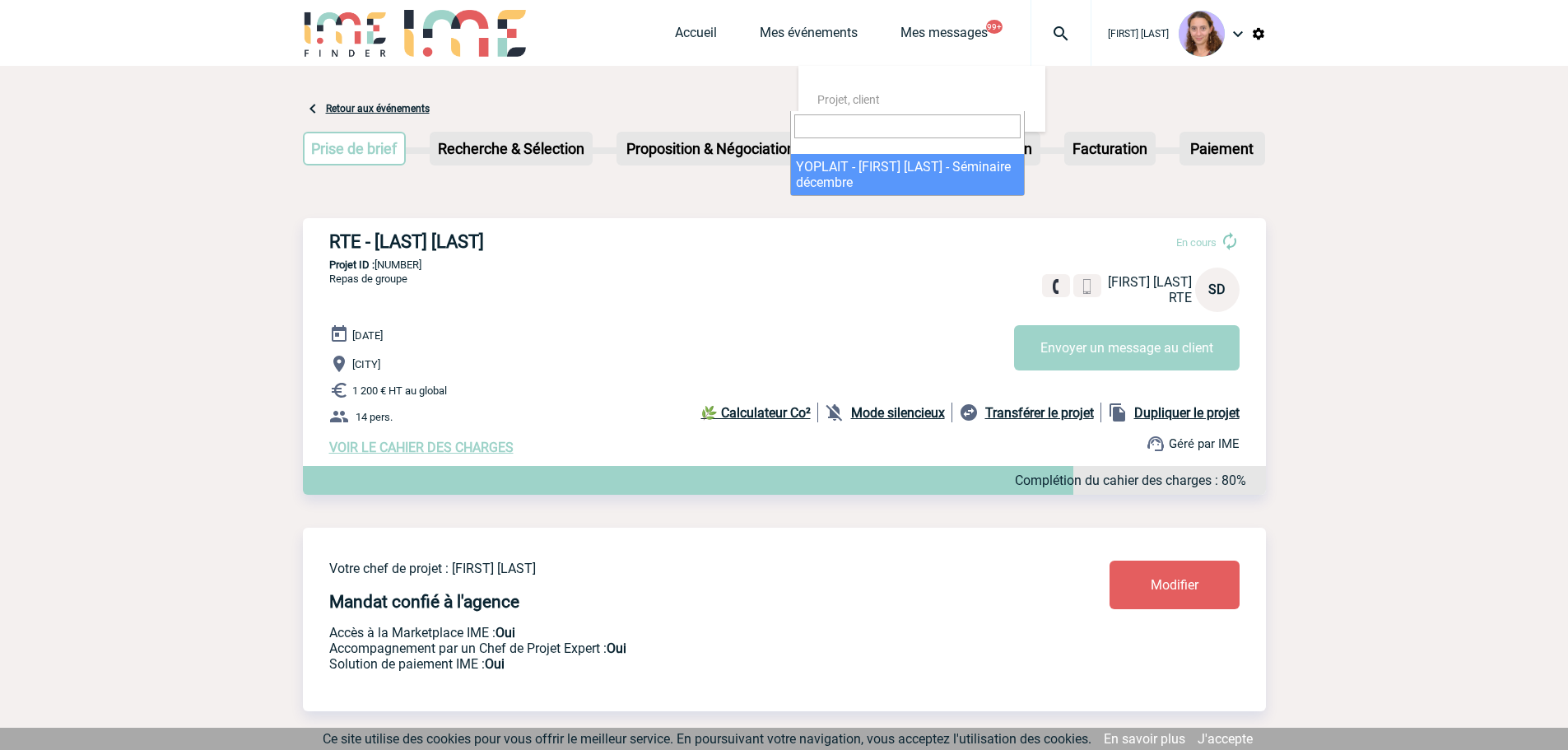 select on "[POSTAL_CODE]" 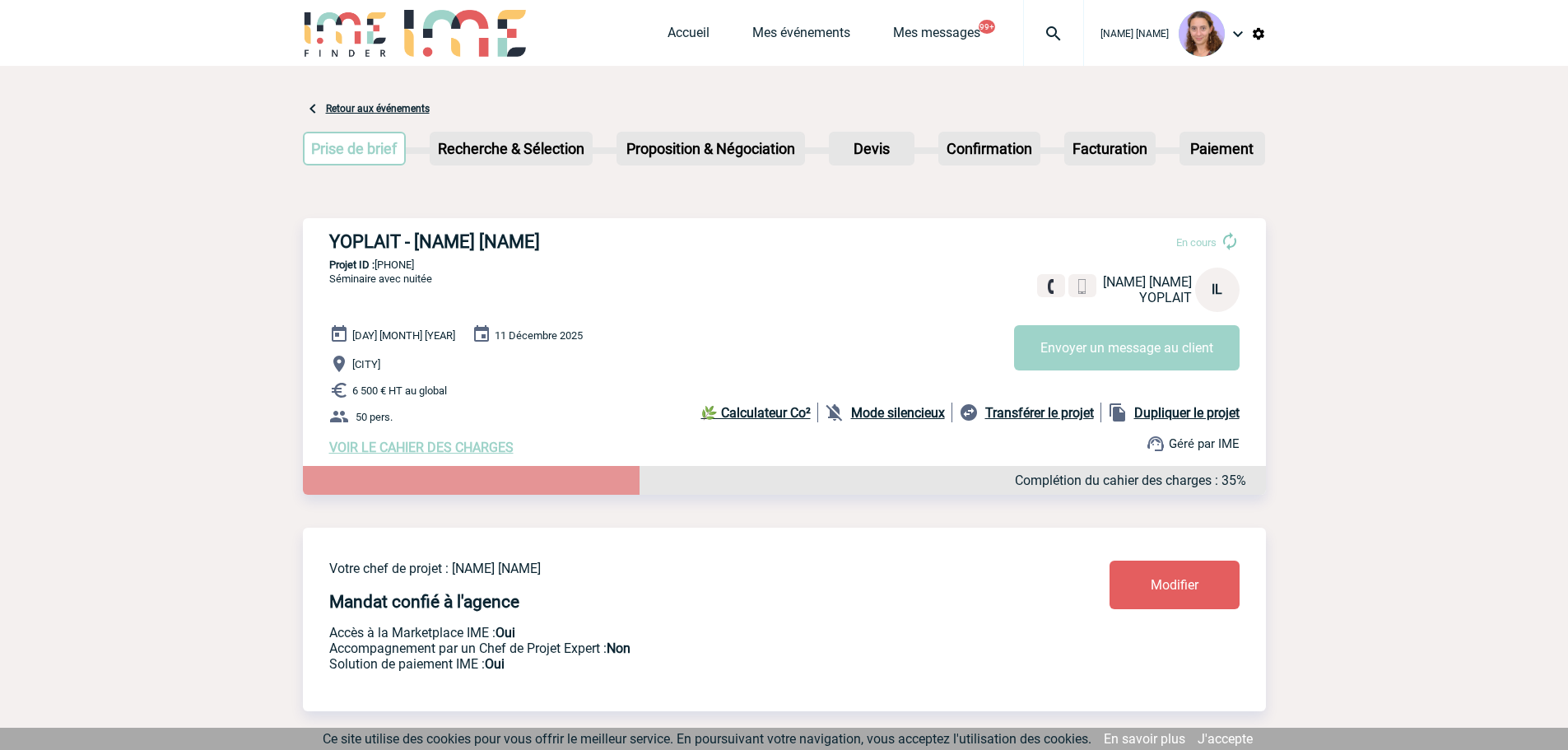 scroll, scrollTop: 0, scrollLeft: 0, axis: both 